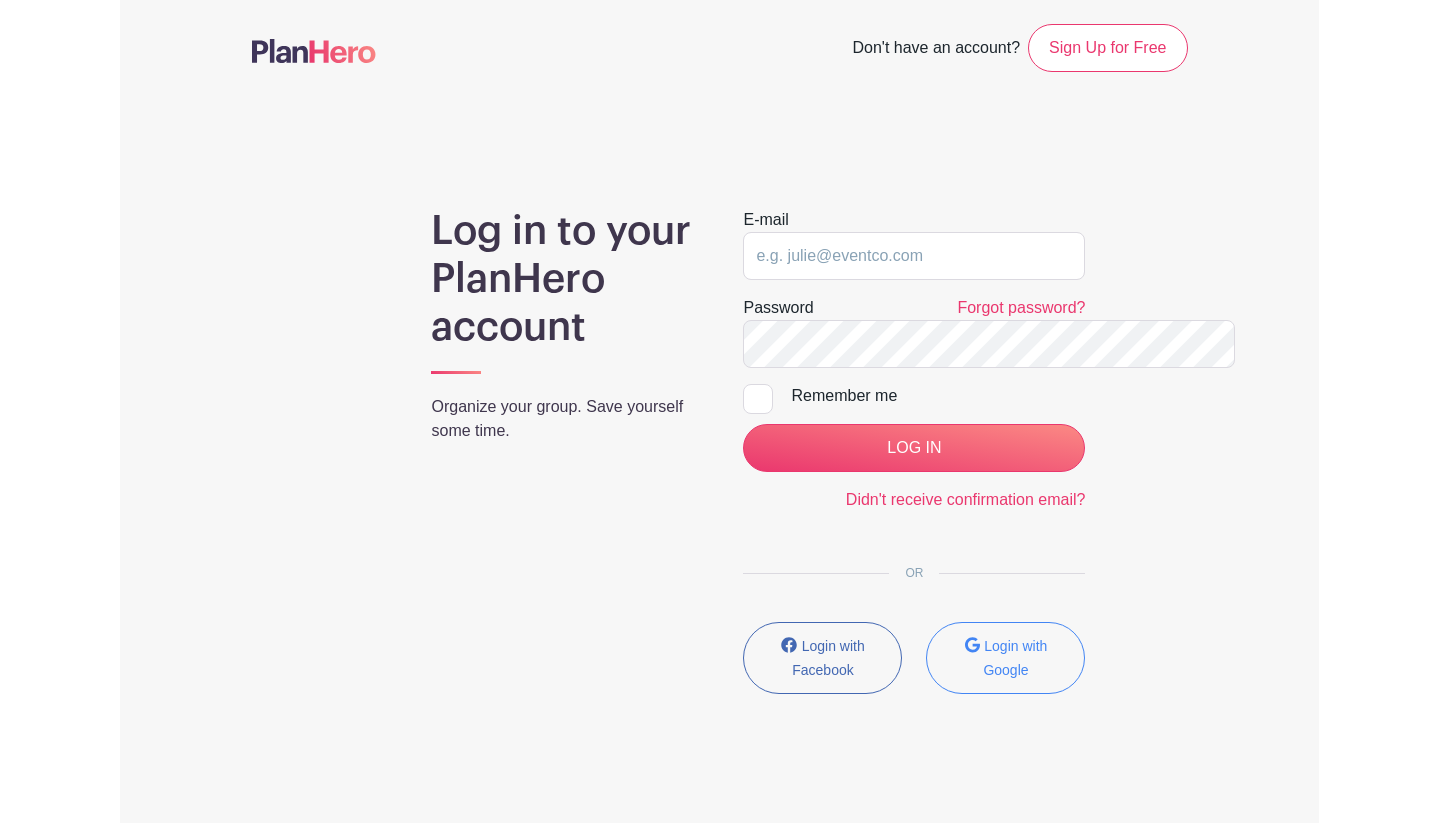 scroll, scrollTop: 0, scrollLeft: 0, axis: both 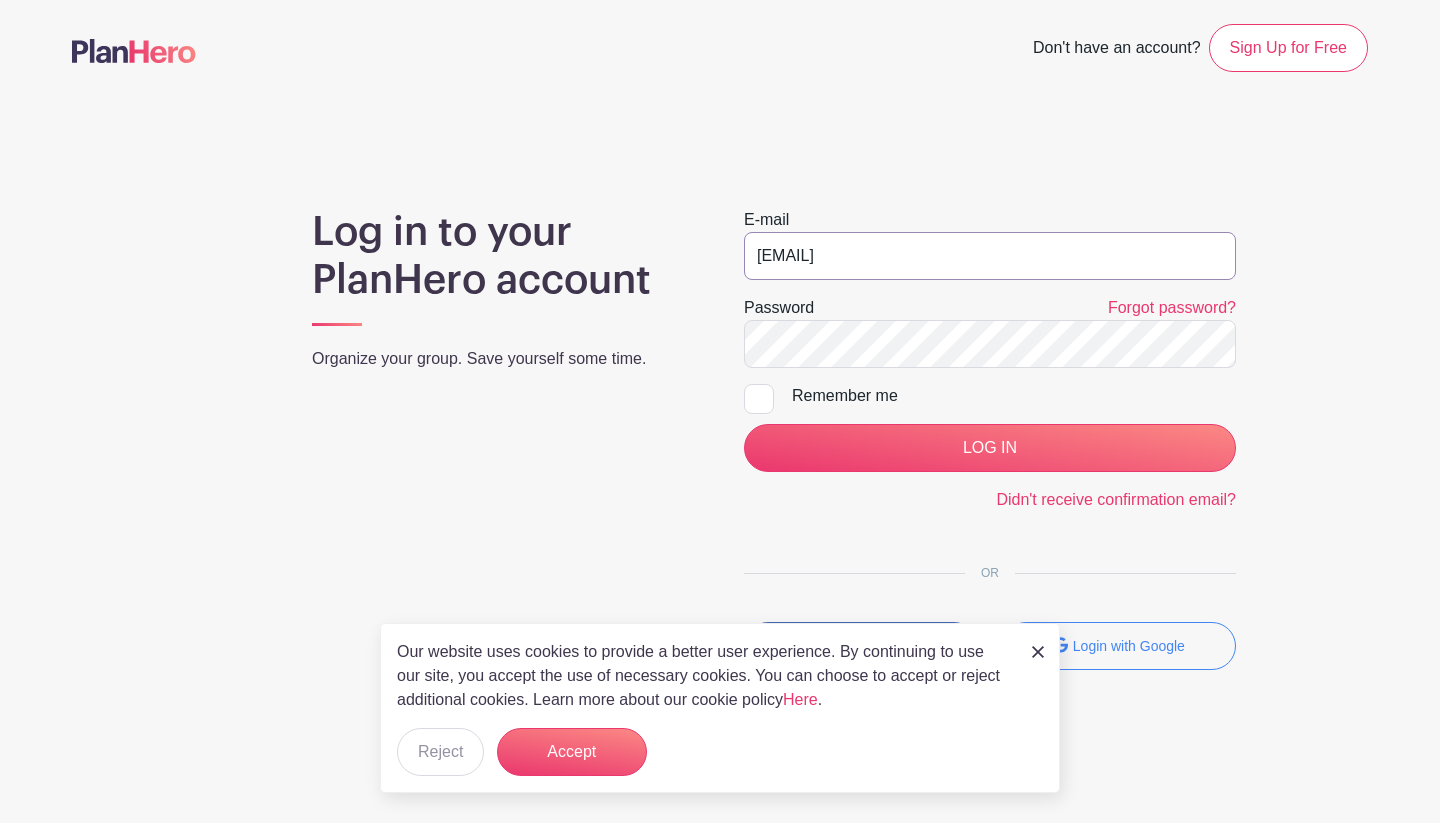 type on "[EMAIL]" 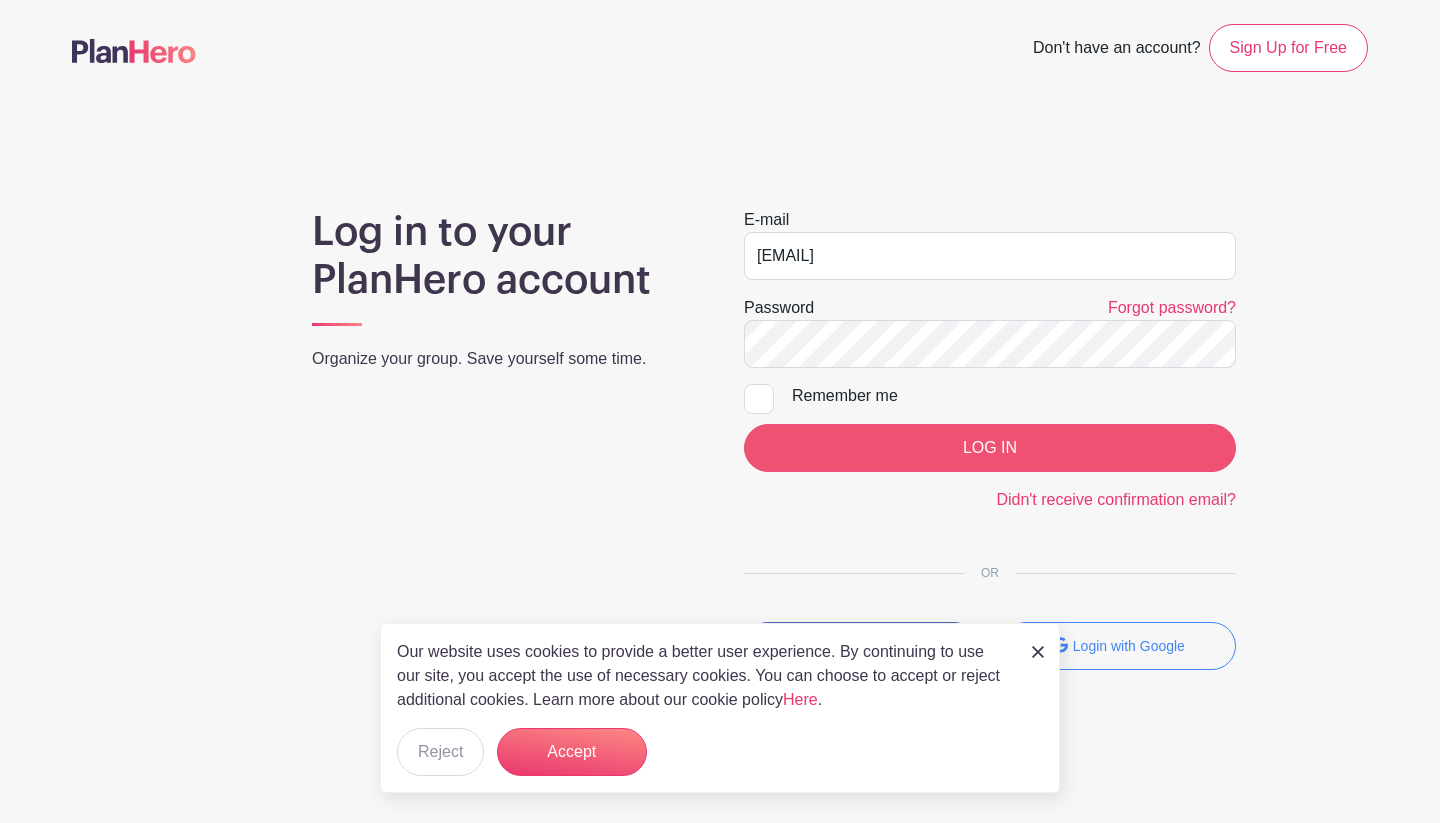 click on "LOG IN" at bounding box center (990, 448) 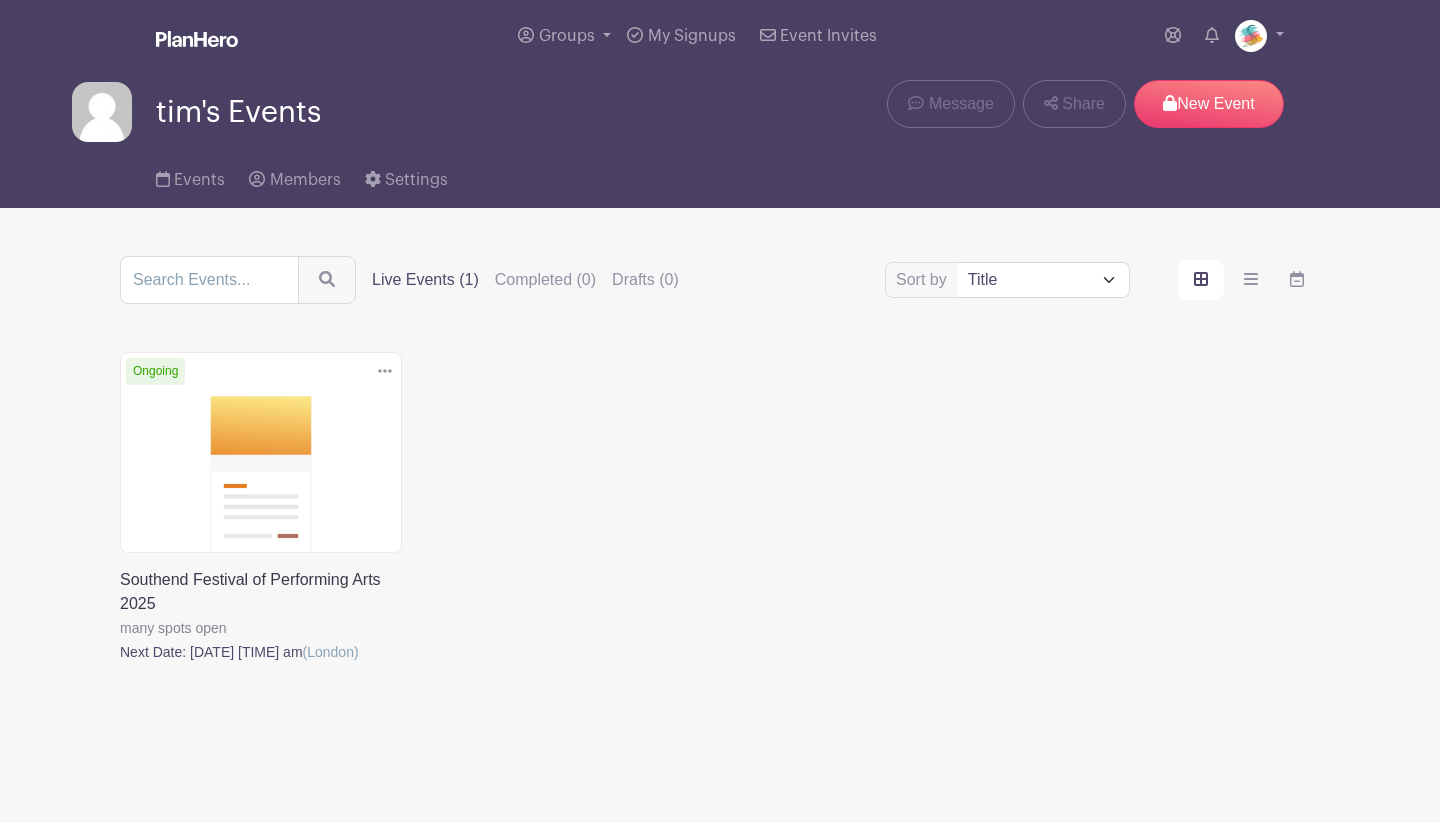 scroll, scrollTop: 0, scrollLeft: 0, axis: both 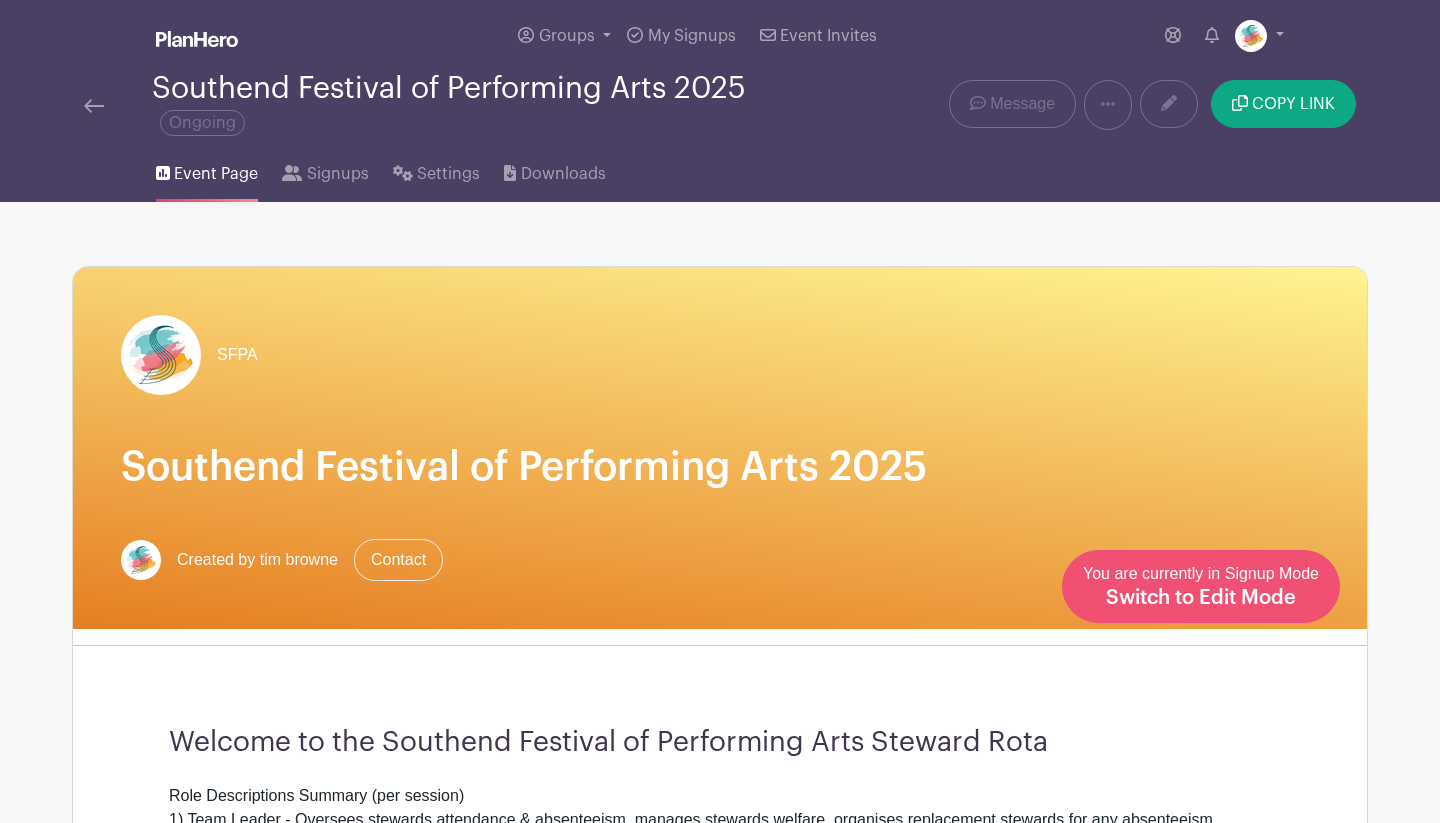 click on "Switch to Edit Mode" at bounding box center [1201, 598] 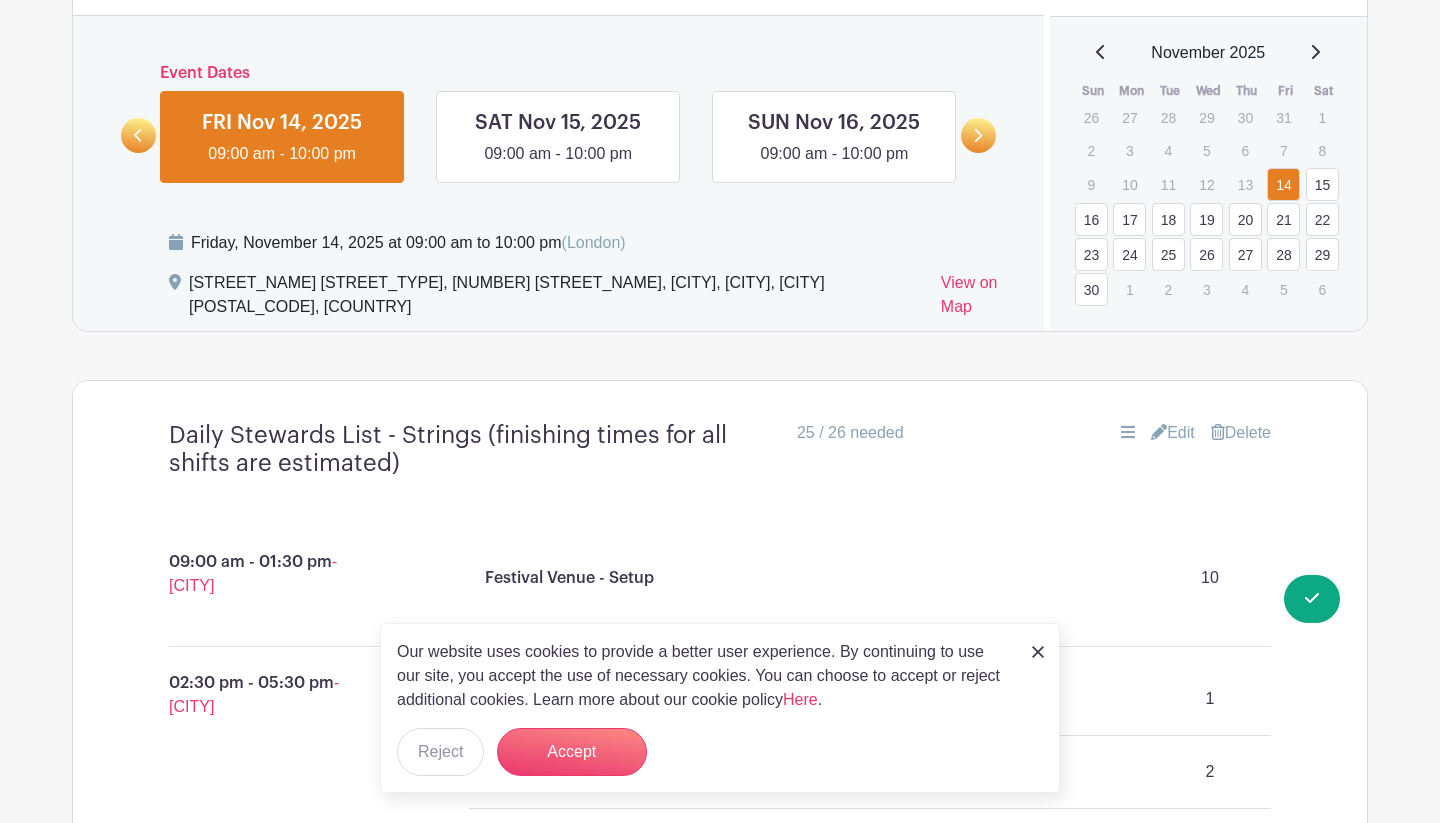 scroll, scrollTop: 1302, scrollLeft: 0, axis: vertical 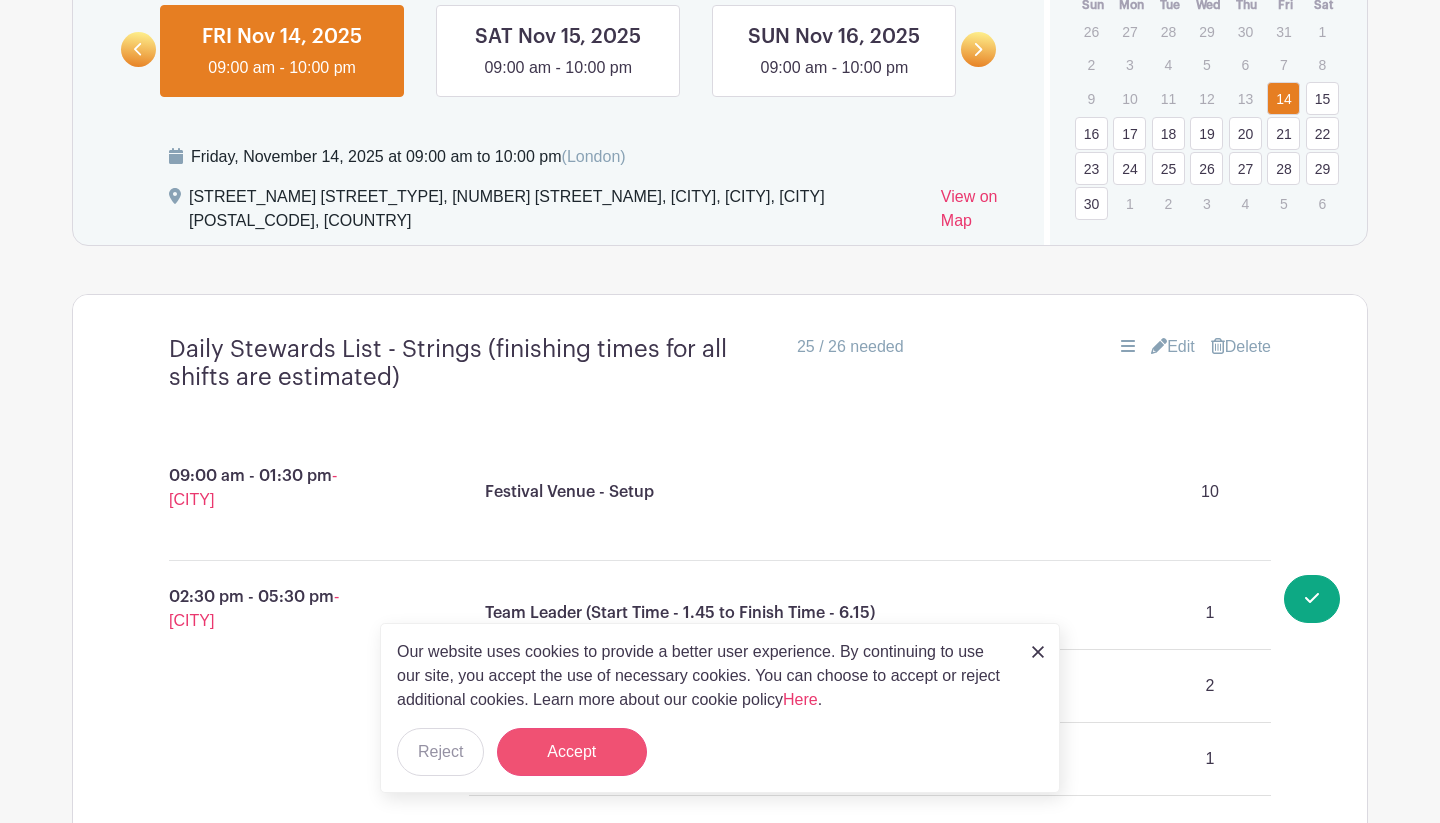 click on "Accept" at bounding box center [572, 752] 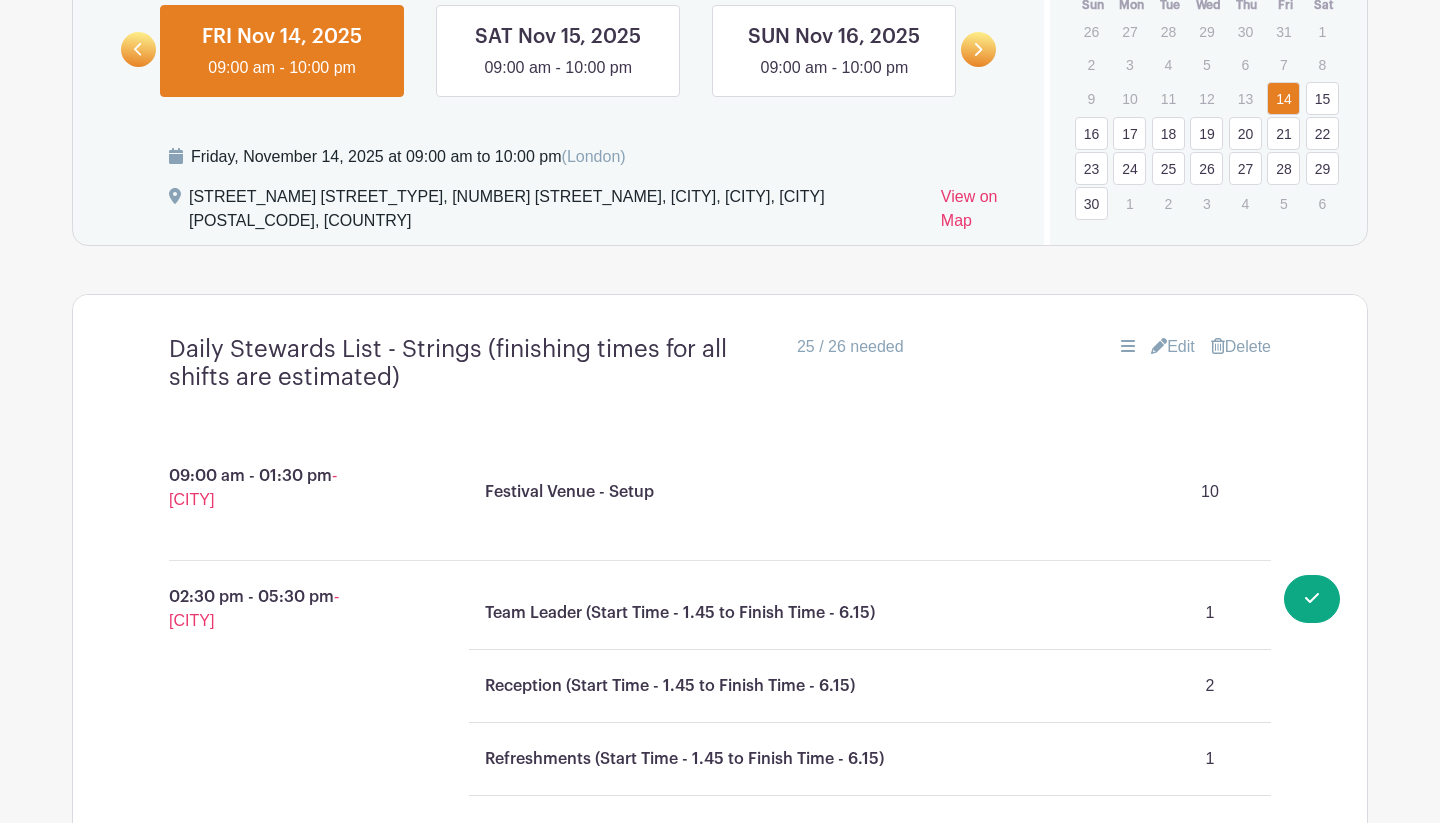 click on "Edit" at bounding box center [1173, 347] 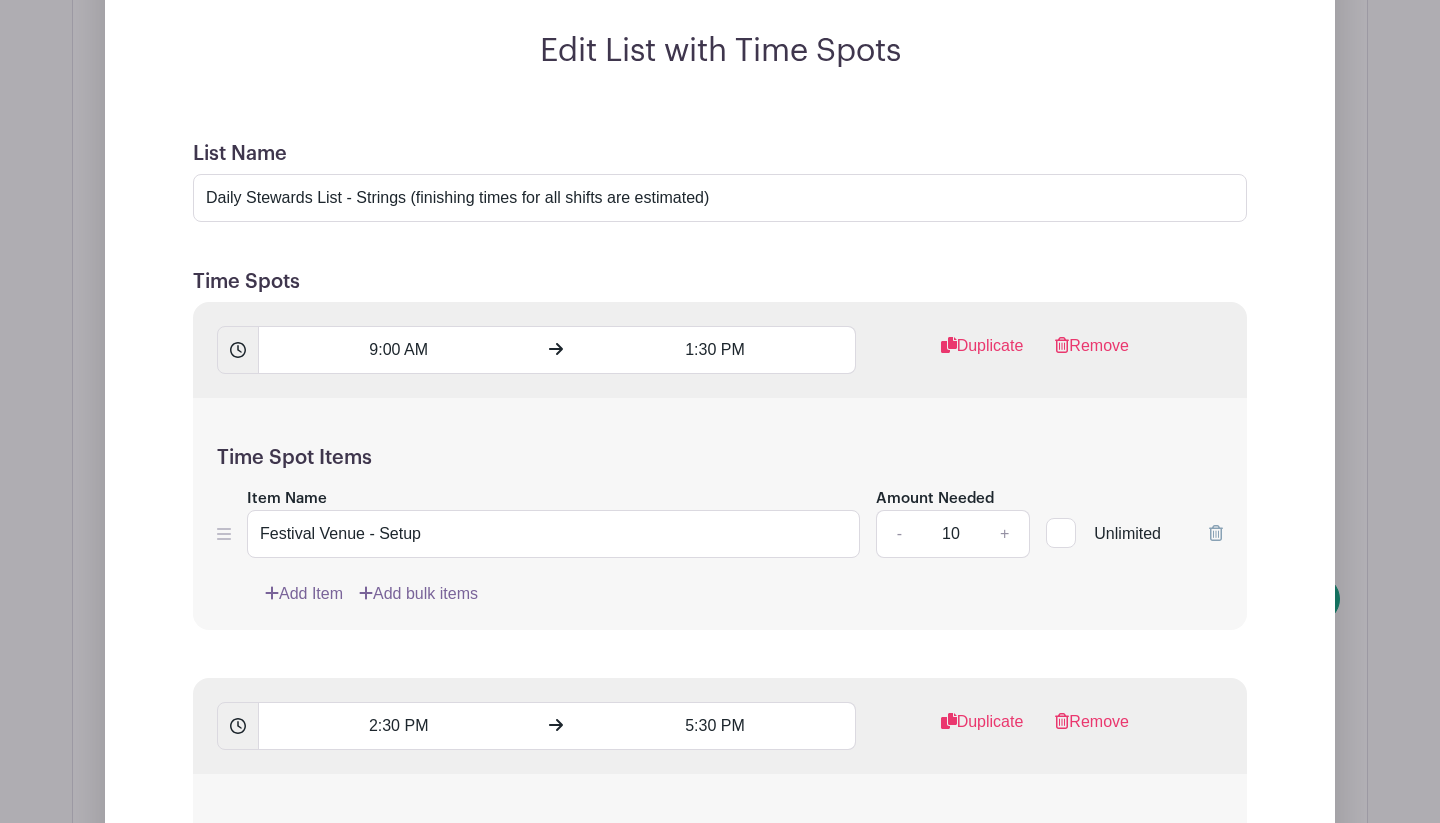 scroll, scrollTop: 1784, scrollLeft: 0, axis: vertical 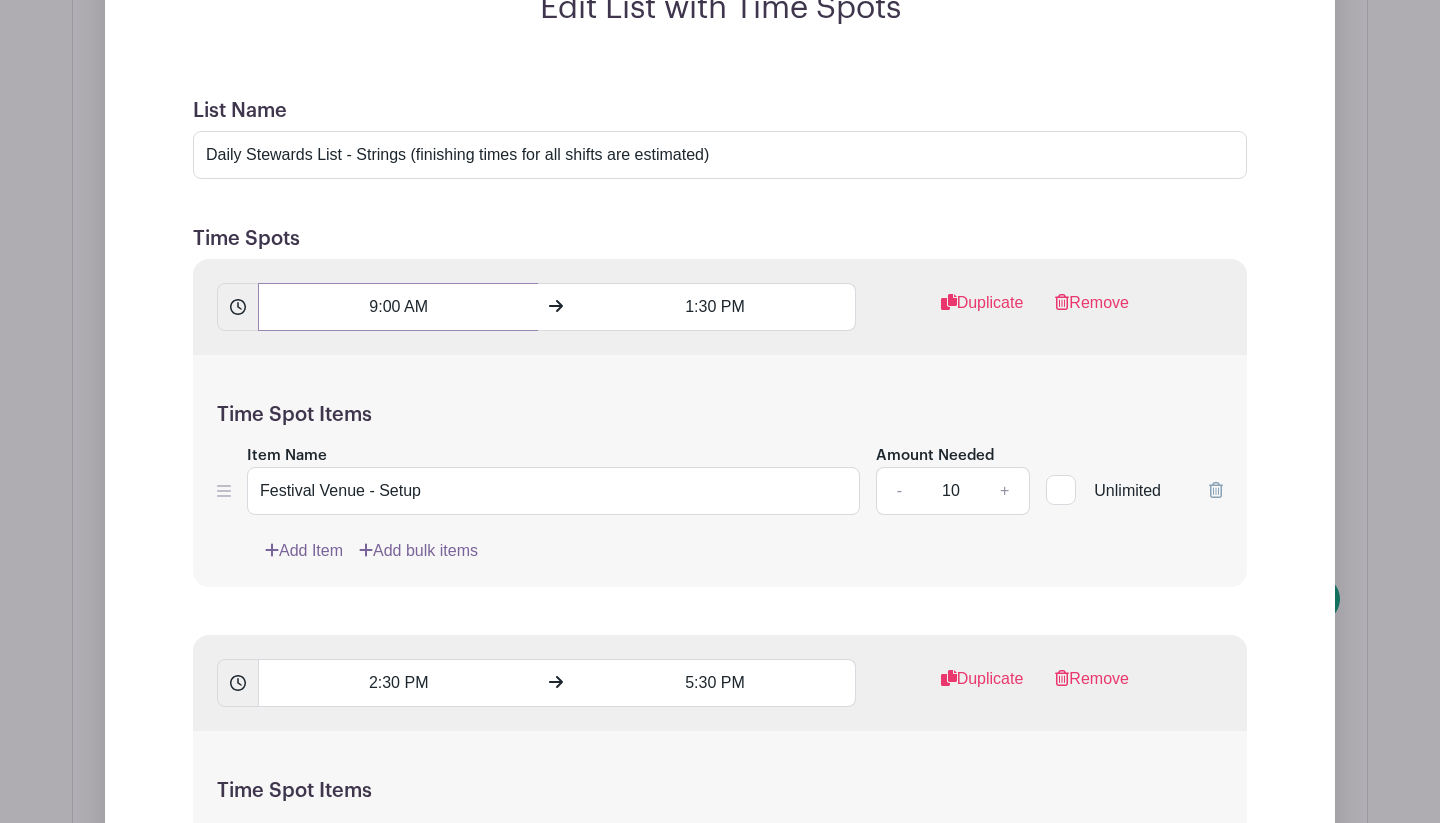 click on "9:00 AM" at bounding box center [398, 307] 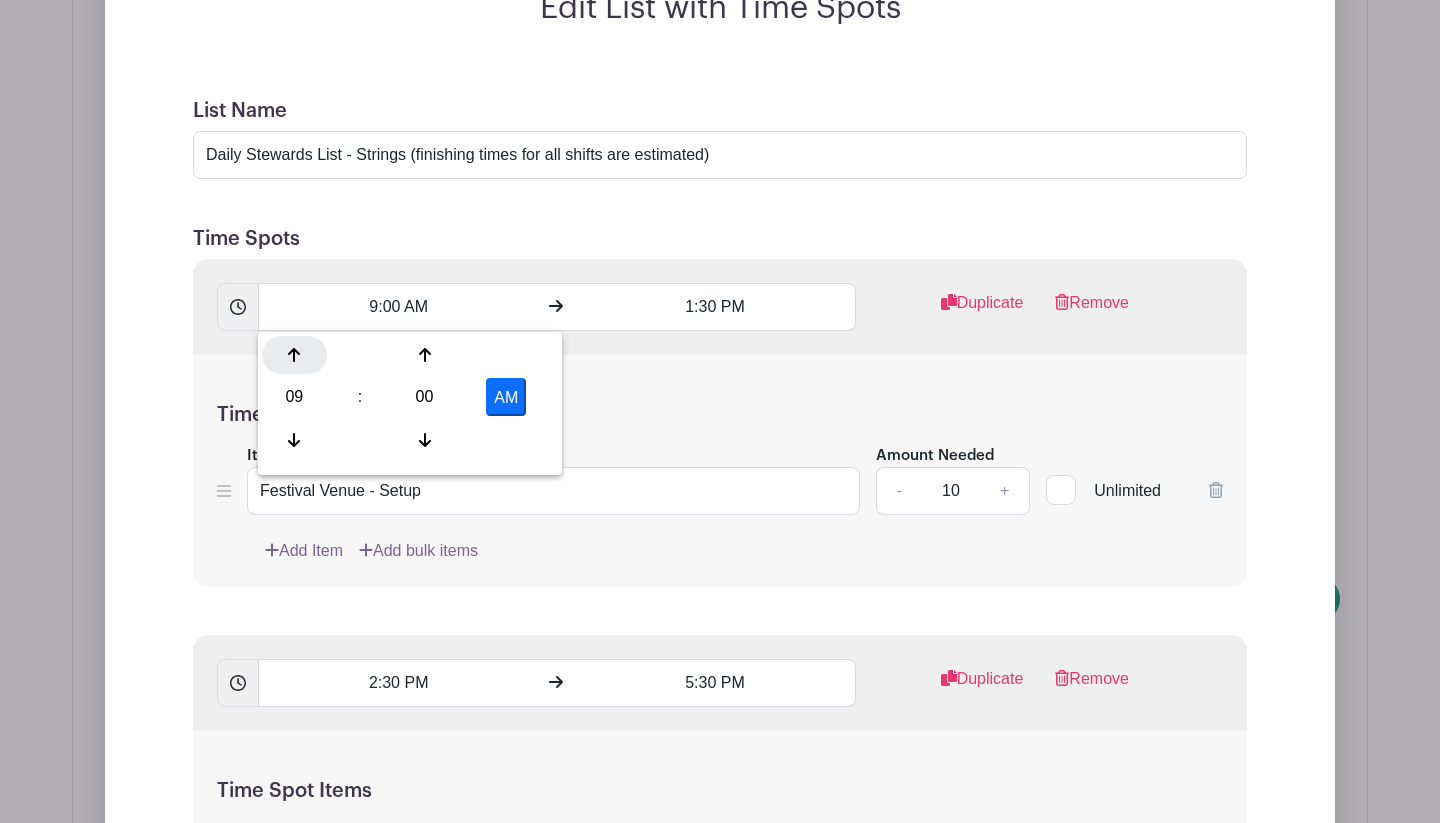 click 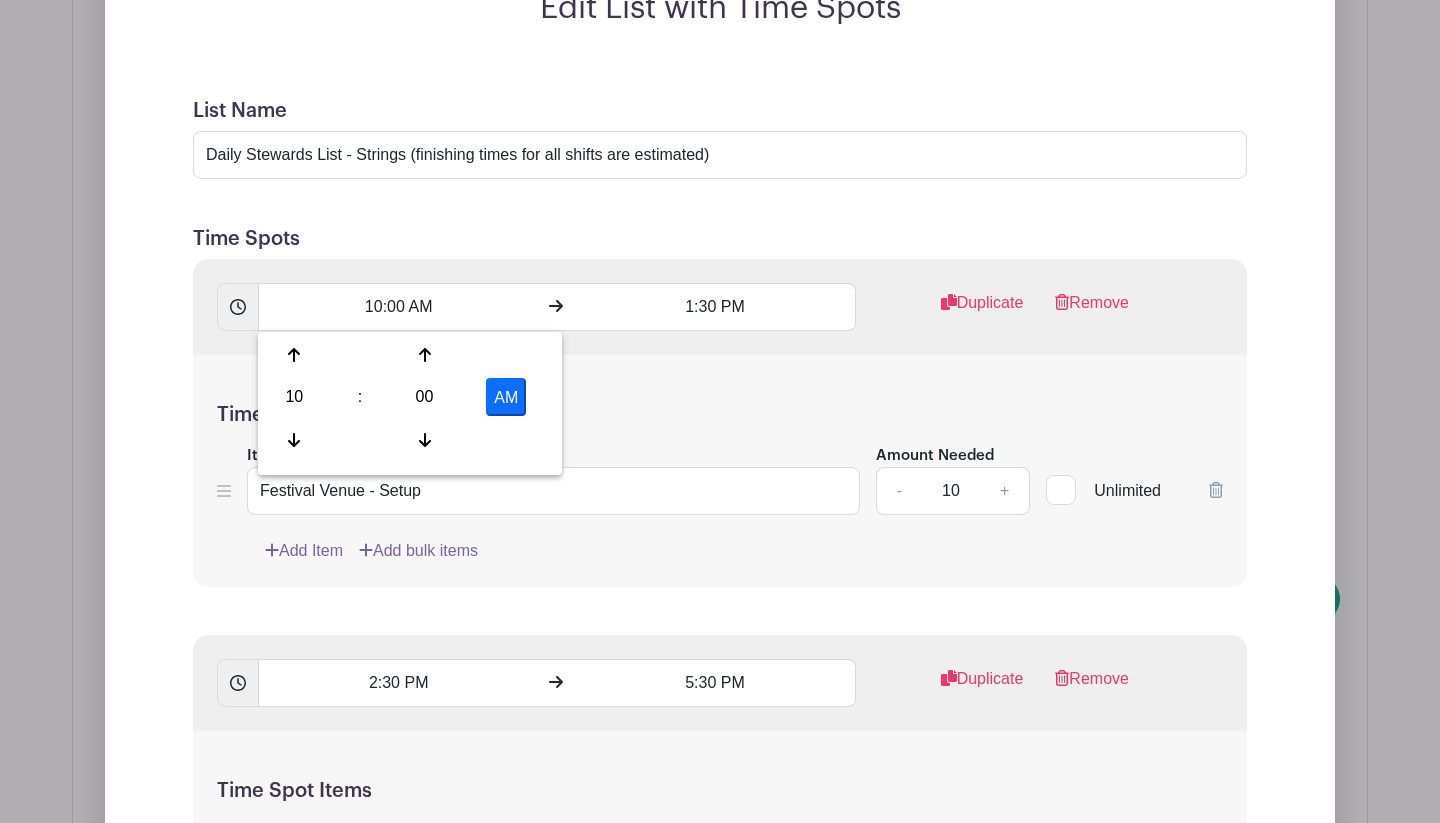 click on "Time Spot Items" at bounding box center (720, 415) 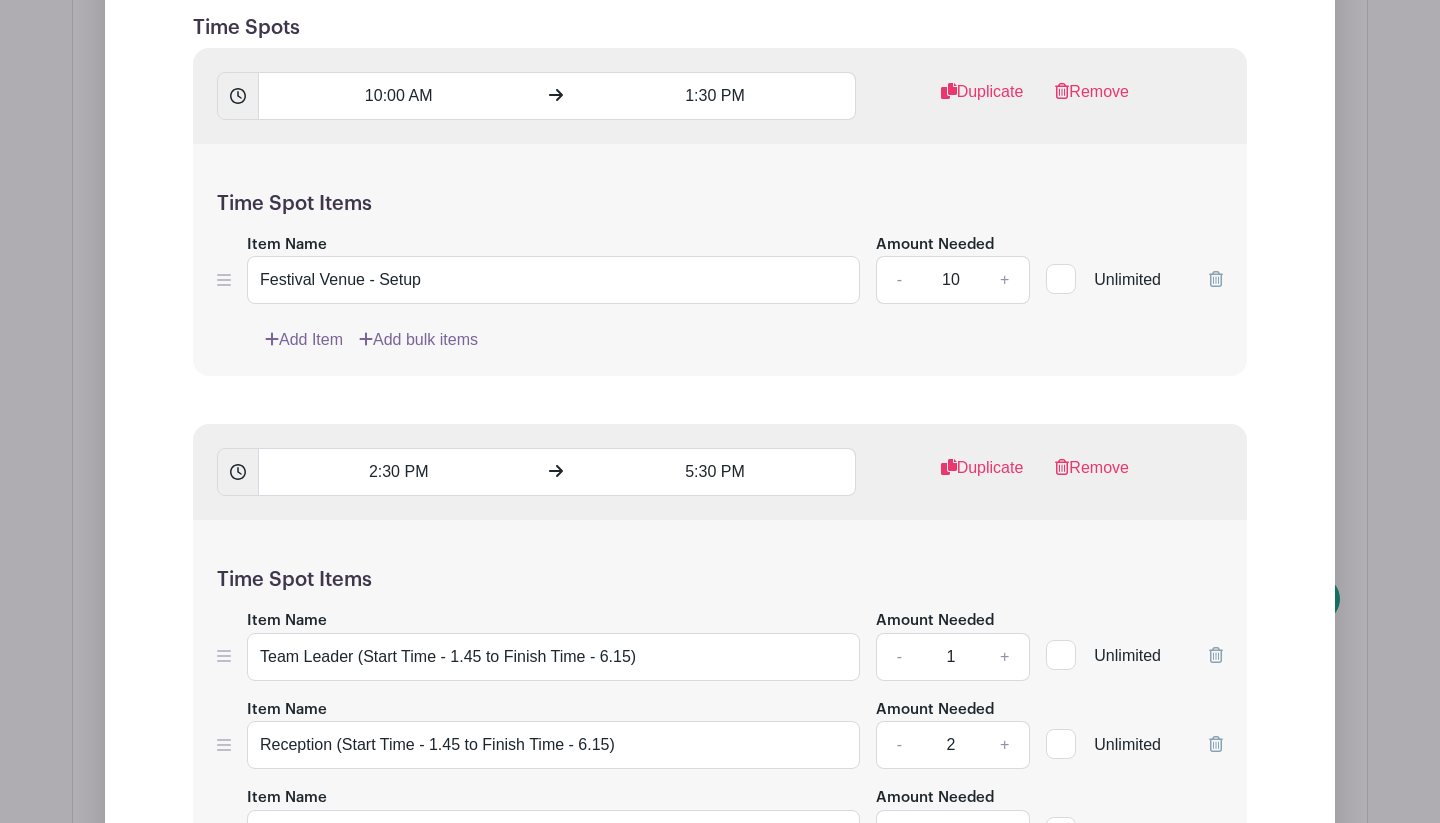 scroll, scrollTop: 2009, scrollLeft: 0, axis: vertical 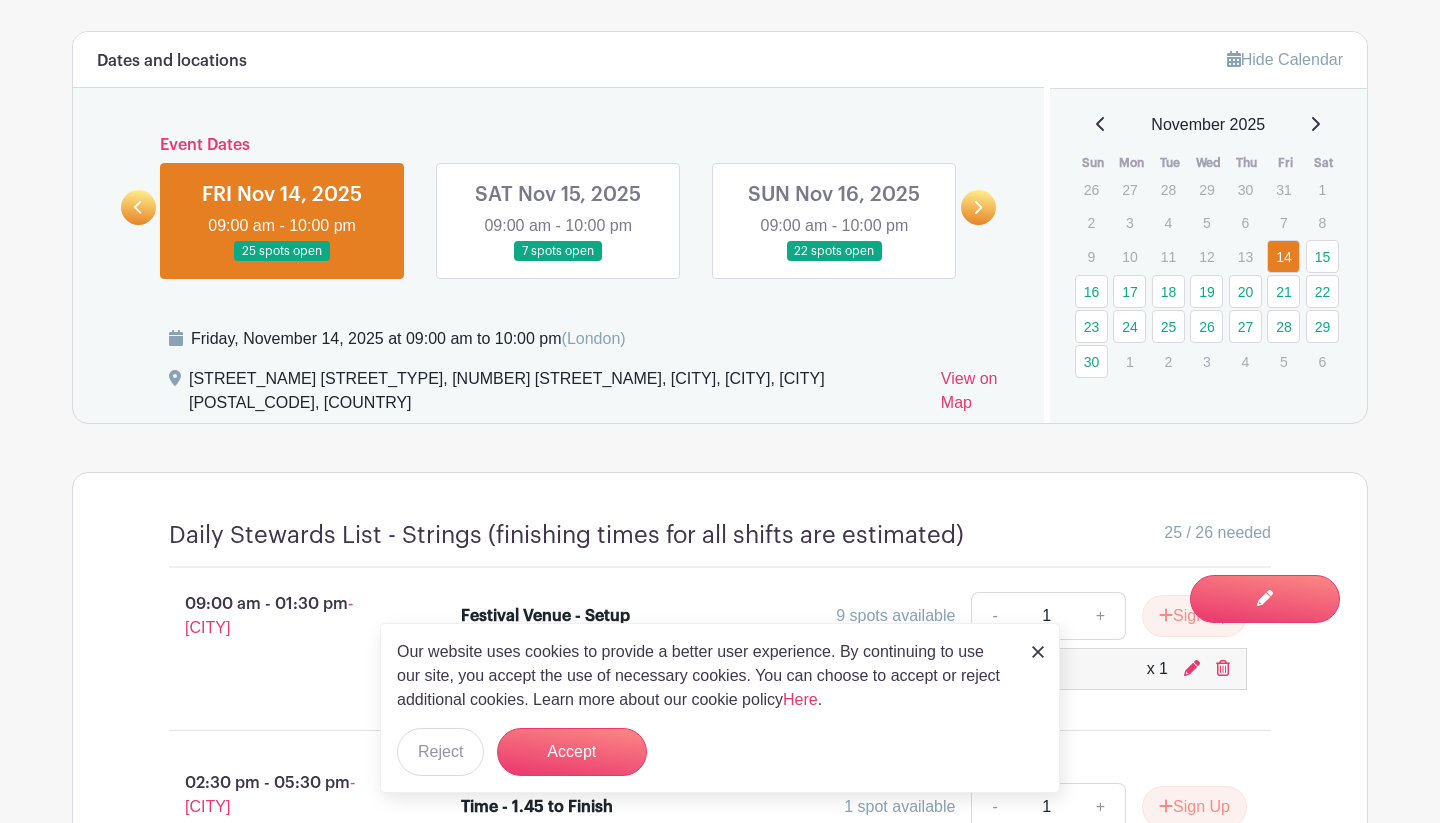 click on "Accept" at bounding box center (572, 752) 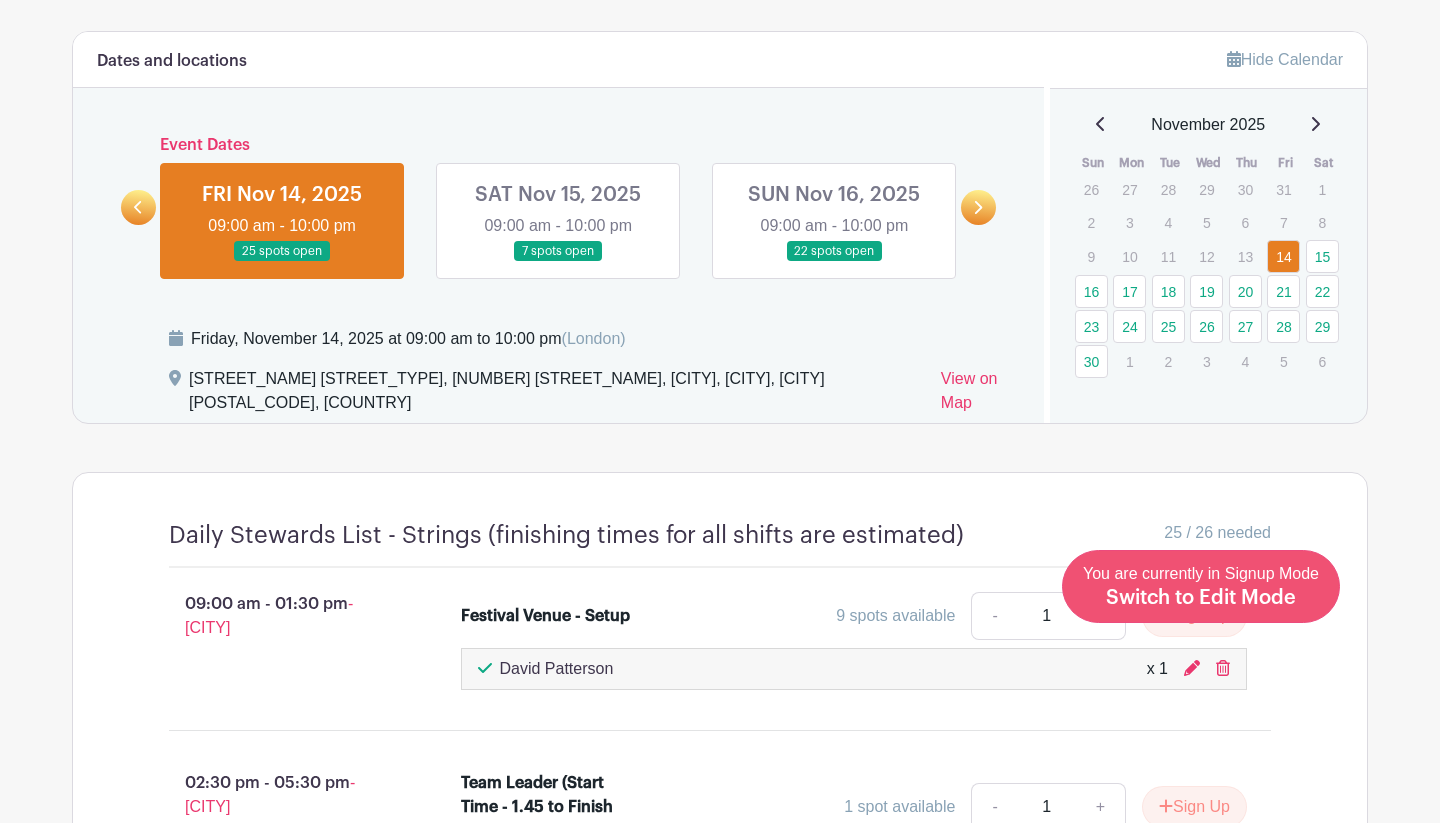 click on "Switch to Edit Mode" at bounding box center [1201, 598] 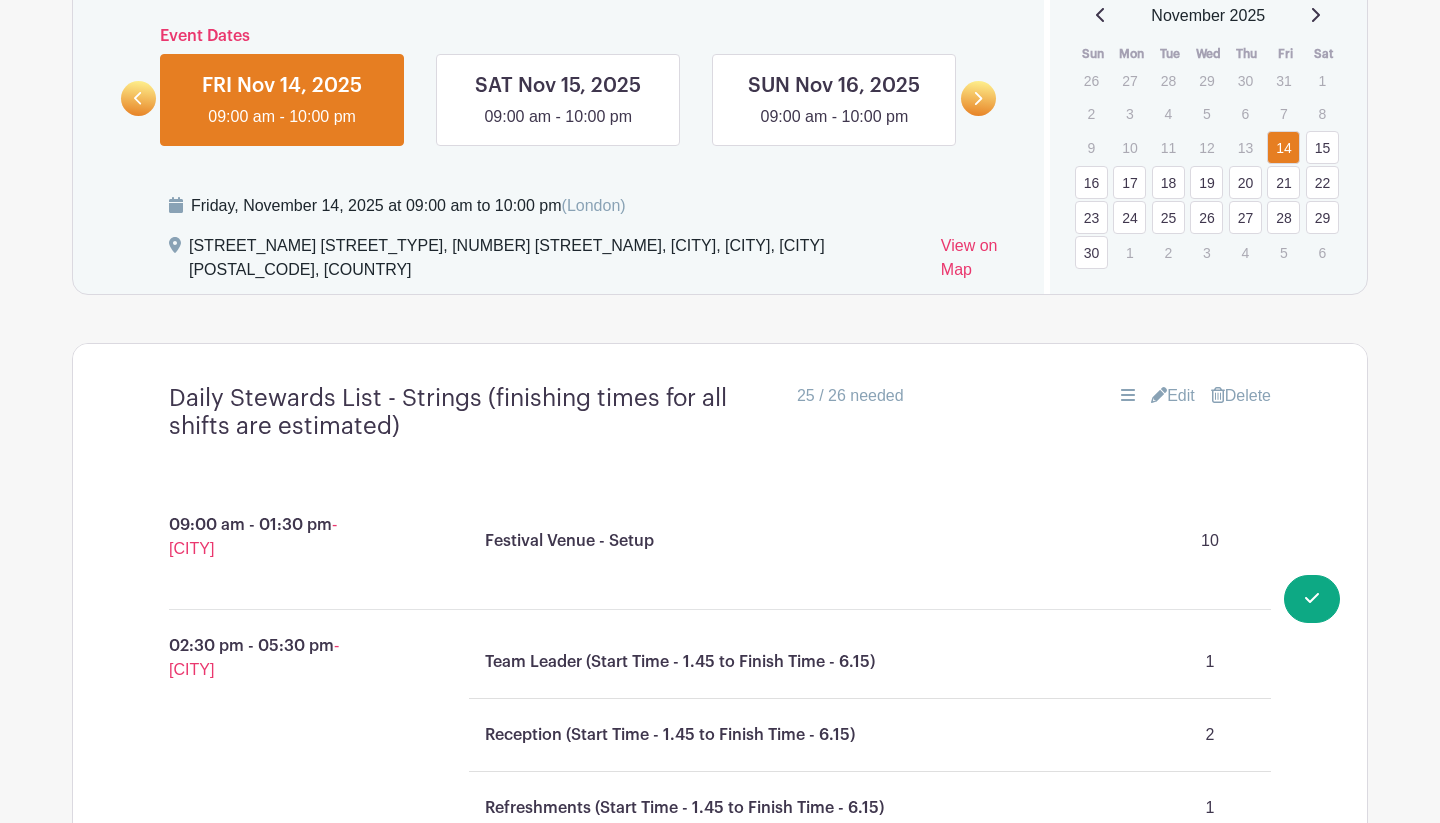 scroll, scrollTop: 1355, scrollLeft: 0, axis: vertical 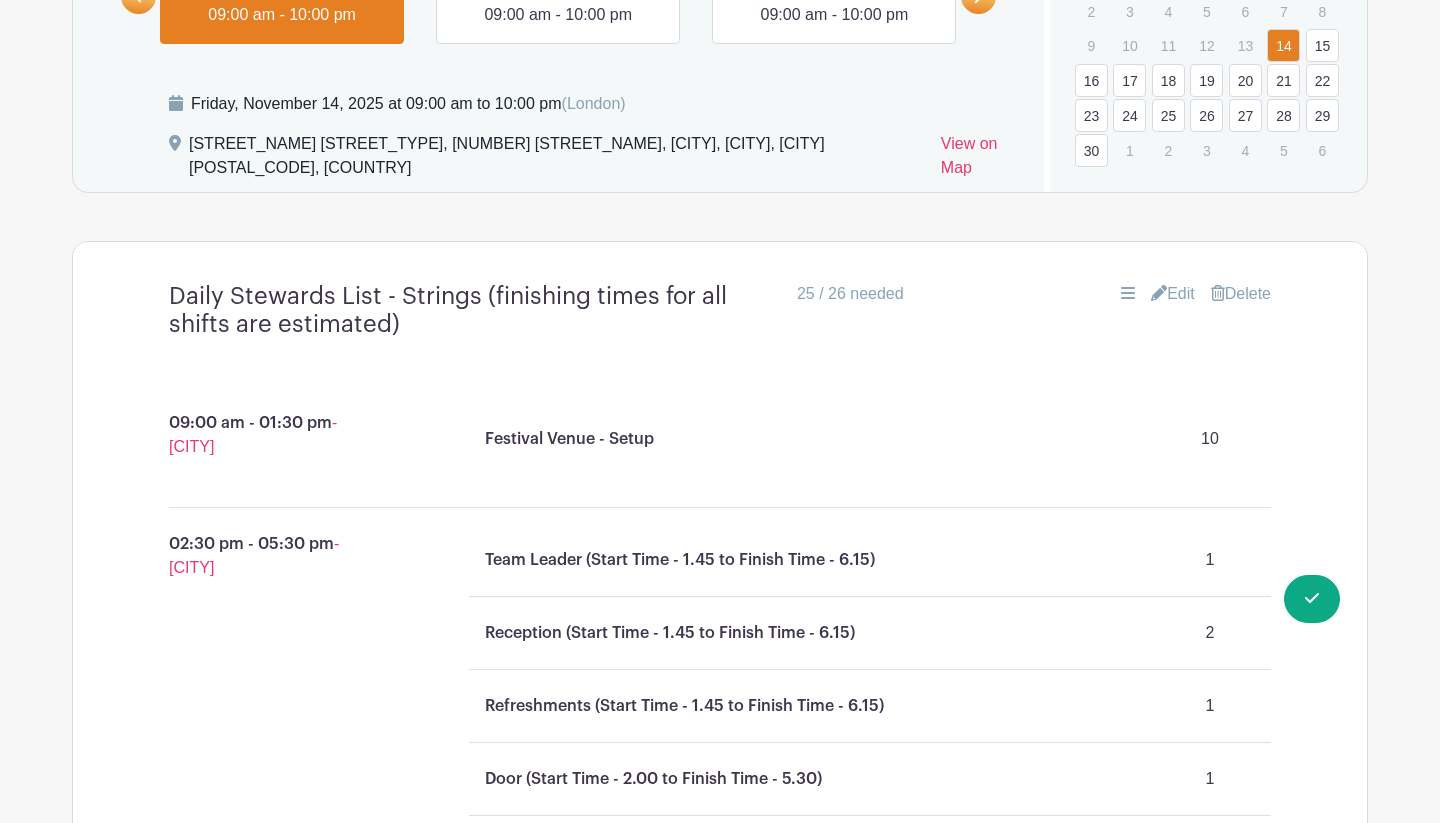 click on "Edit" at bounding box center [1173, 294] 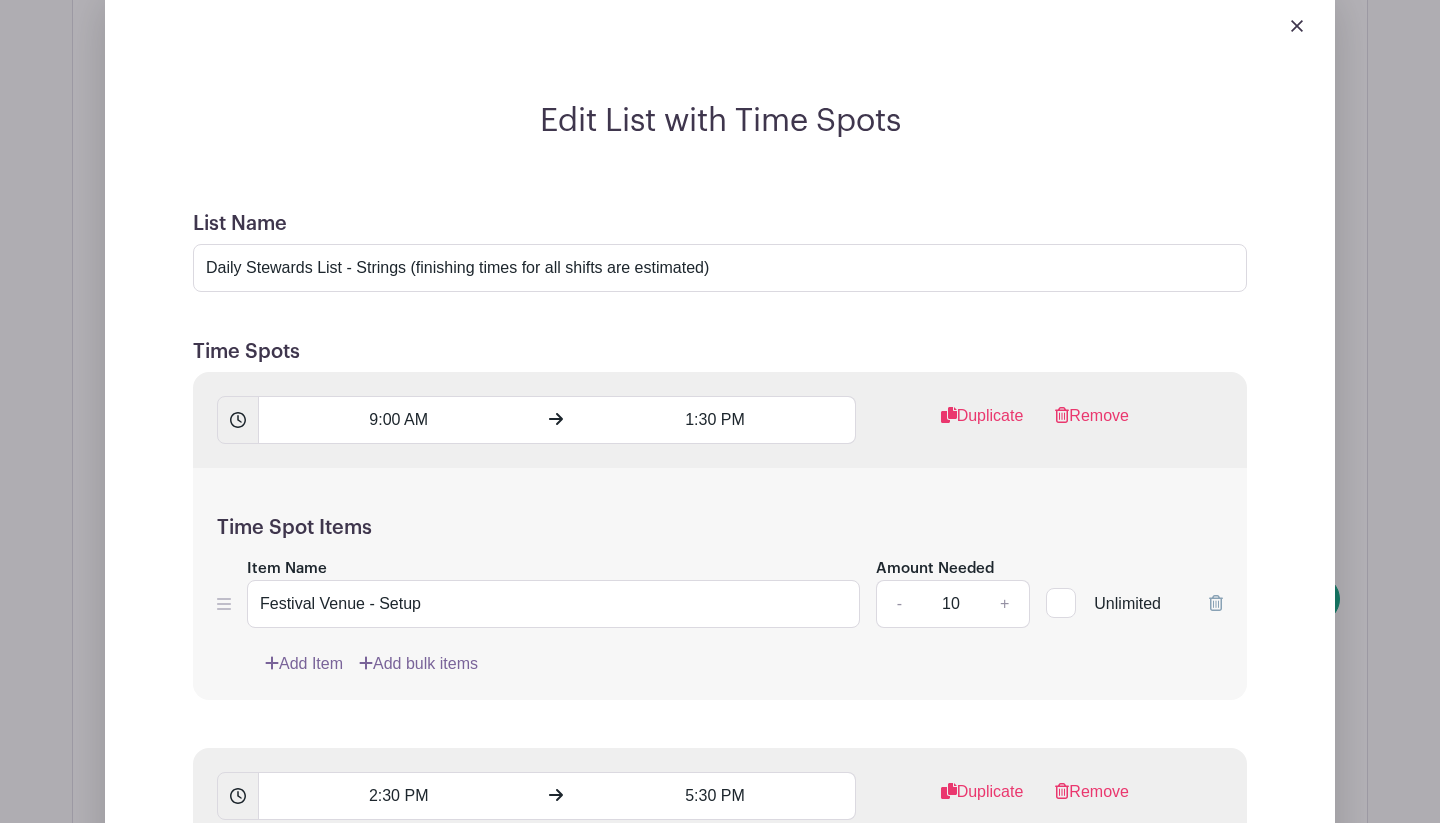 scroll, scrollTop: 1692, scrollLeft: 0, axis: vertical 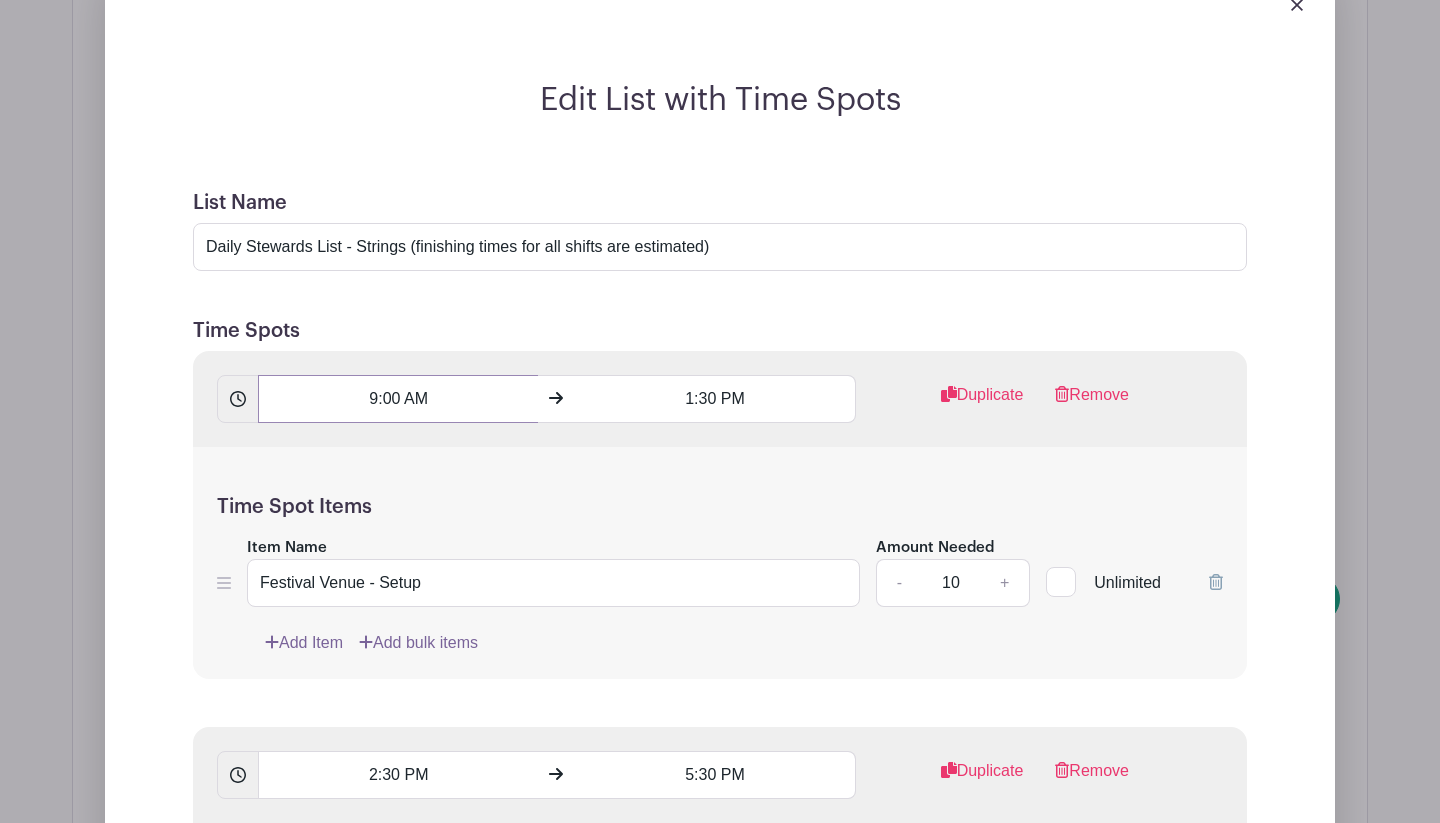 click on "9:00 AM" at bounding box center [398, 399] 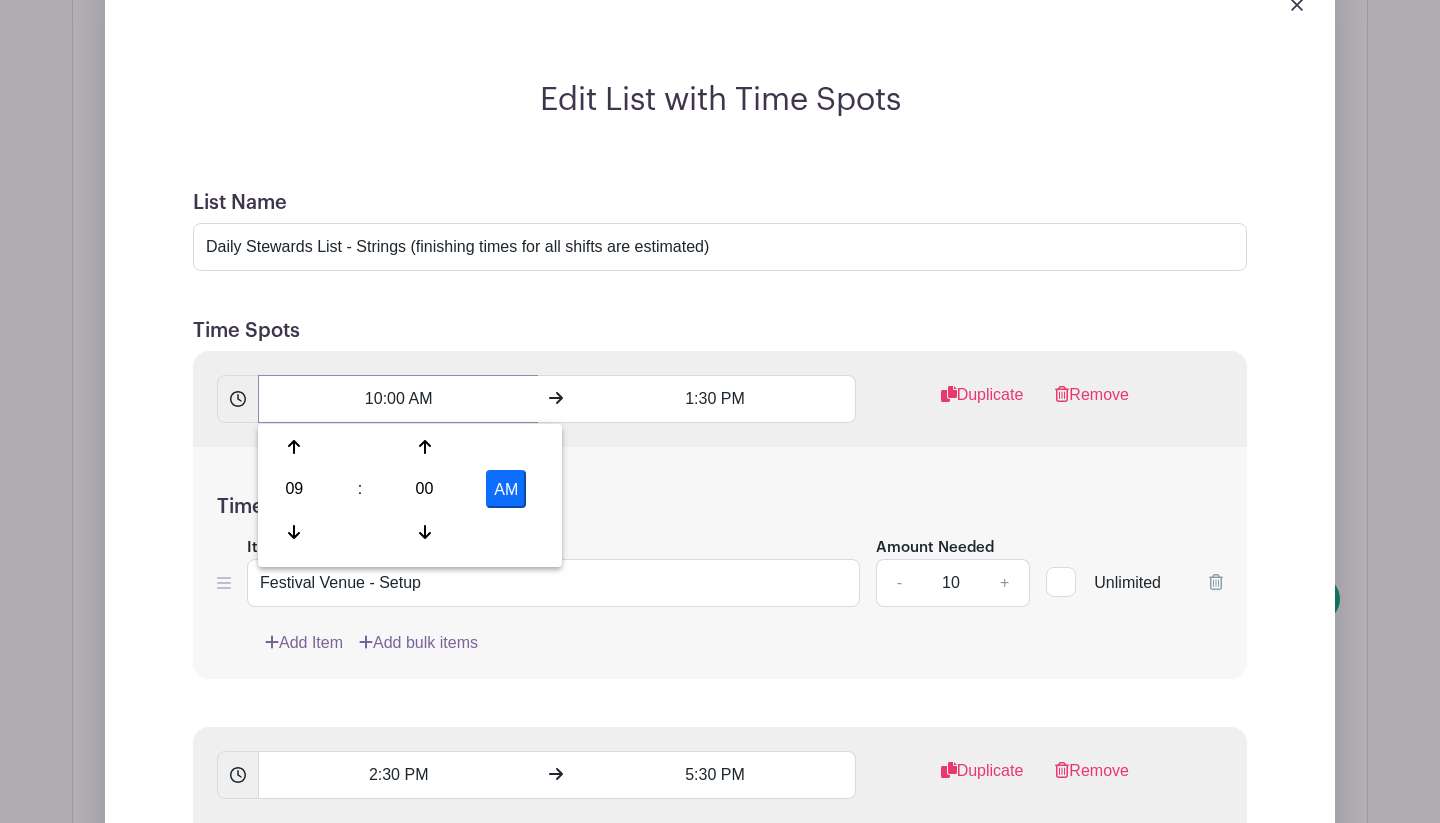 type on "10:00 AM" 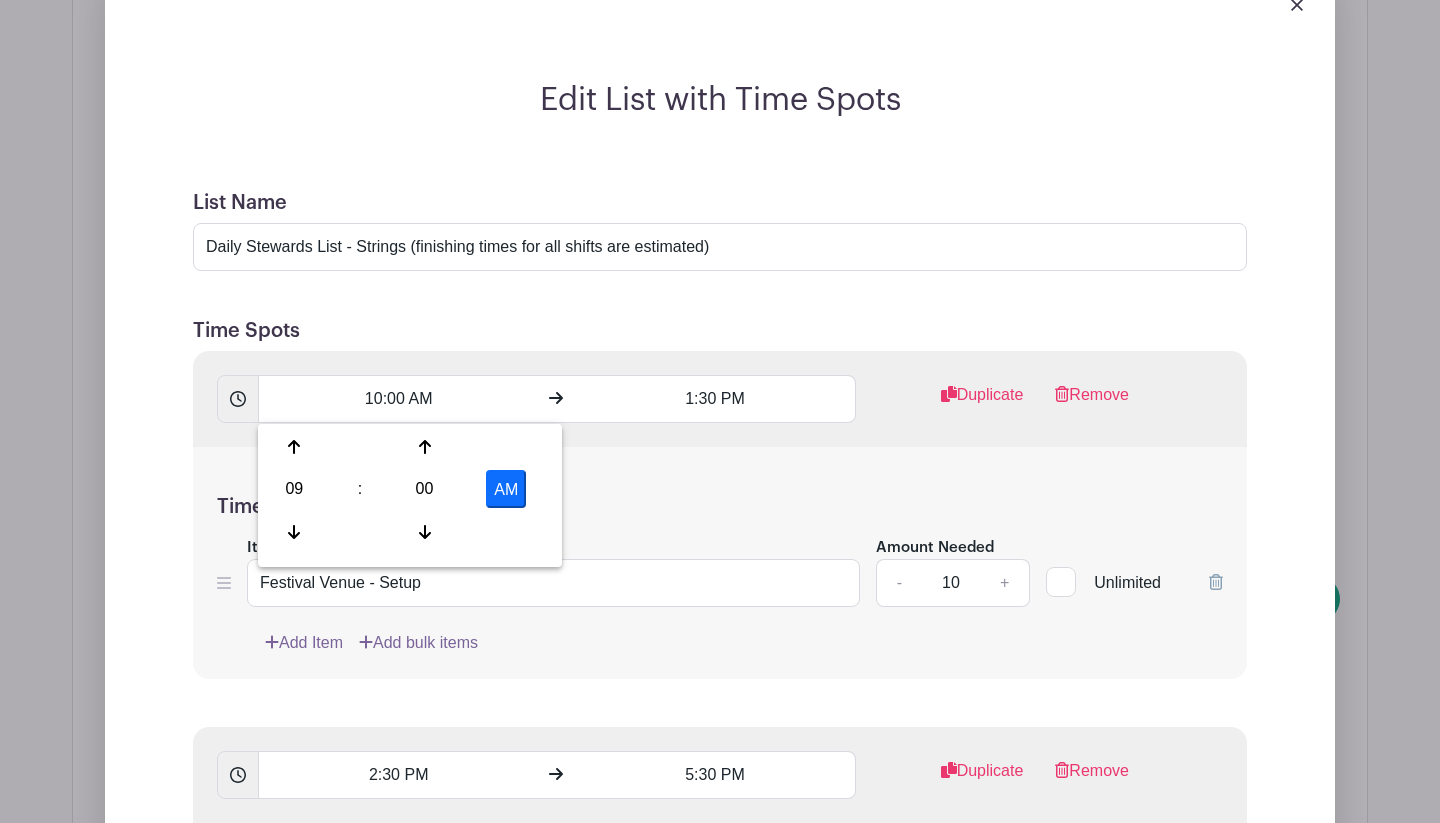 click on "Time Spot Items
Item Name
Festival Venue - Setup
Amount Needed
-
10
+
Unlimited
Add Item
Add bulk items" at bounding box center [720, 563] 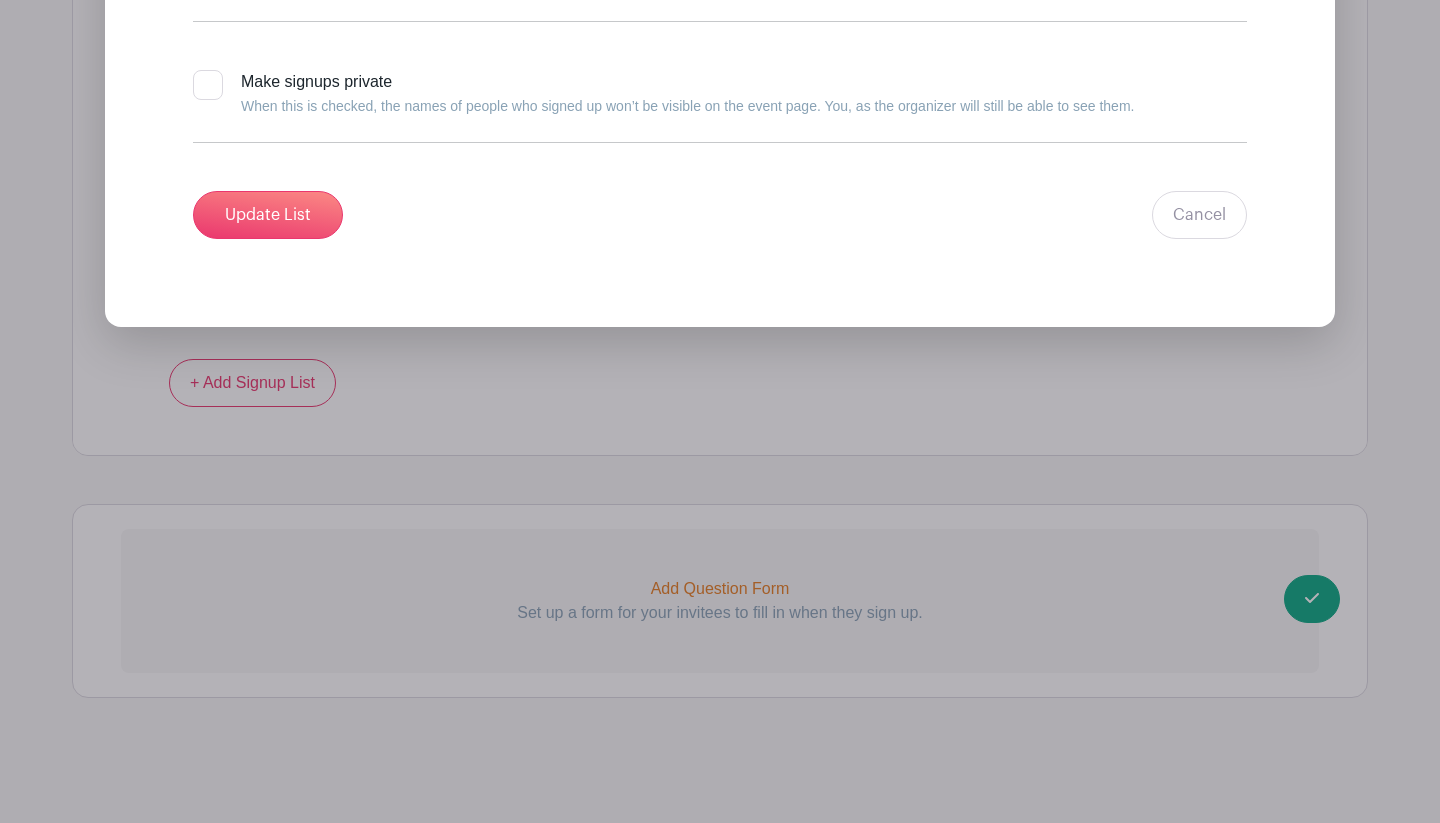scroll, scrollTop: 4586, scrollLeft: 0, axis: vertical 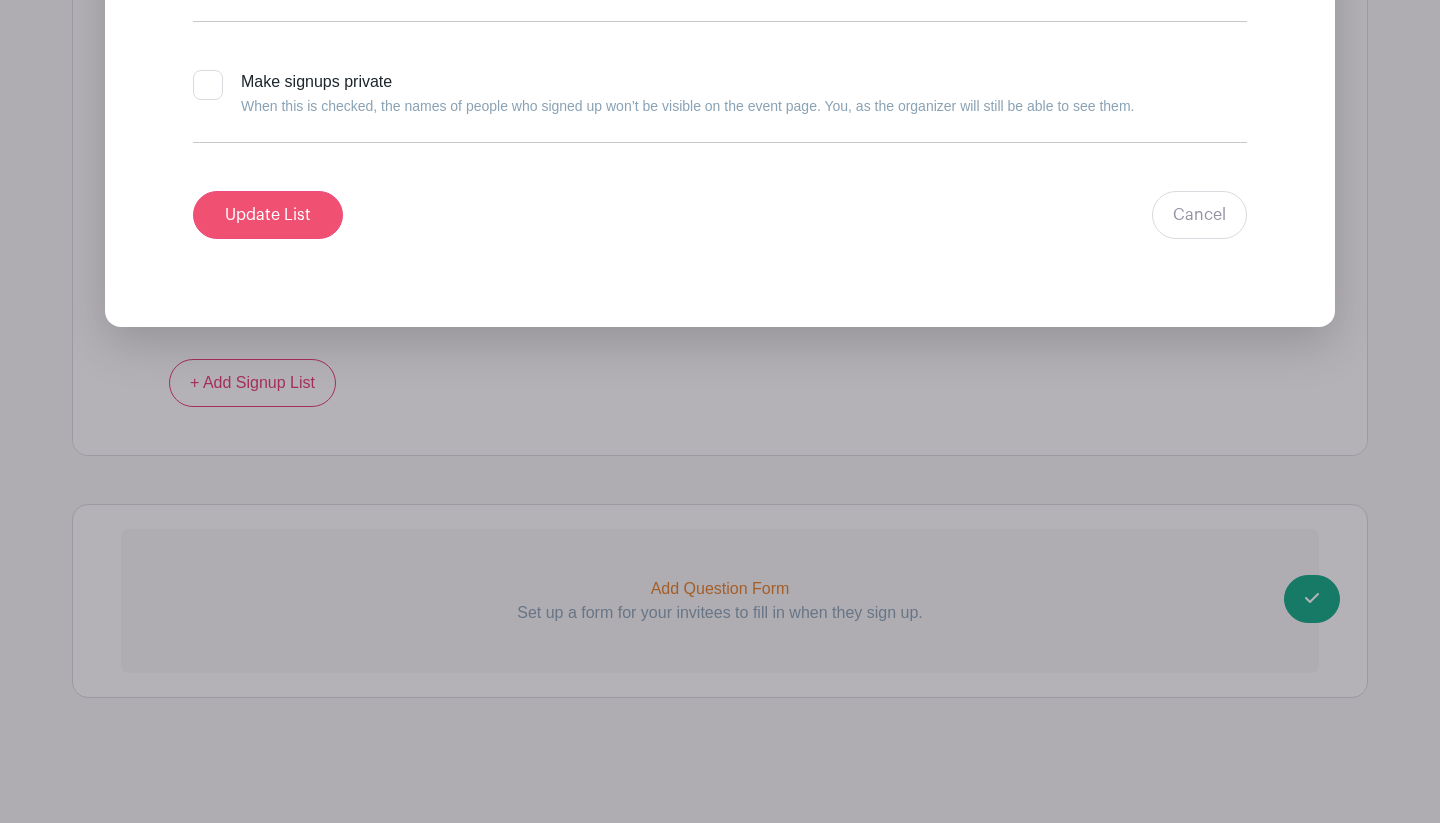 click on "Update List" at bounding box center [268, 215] 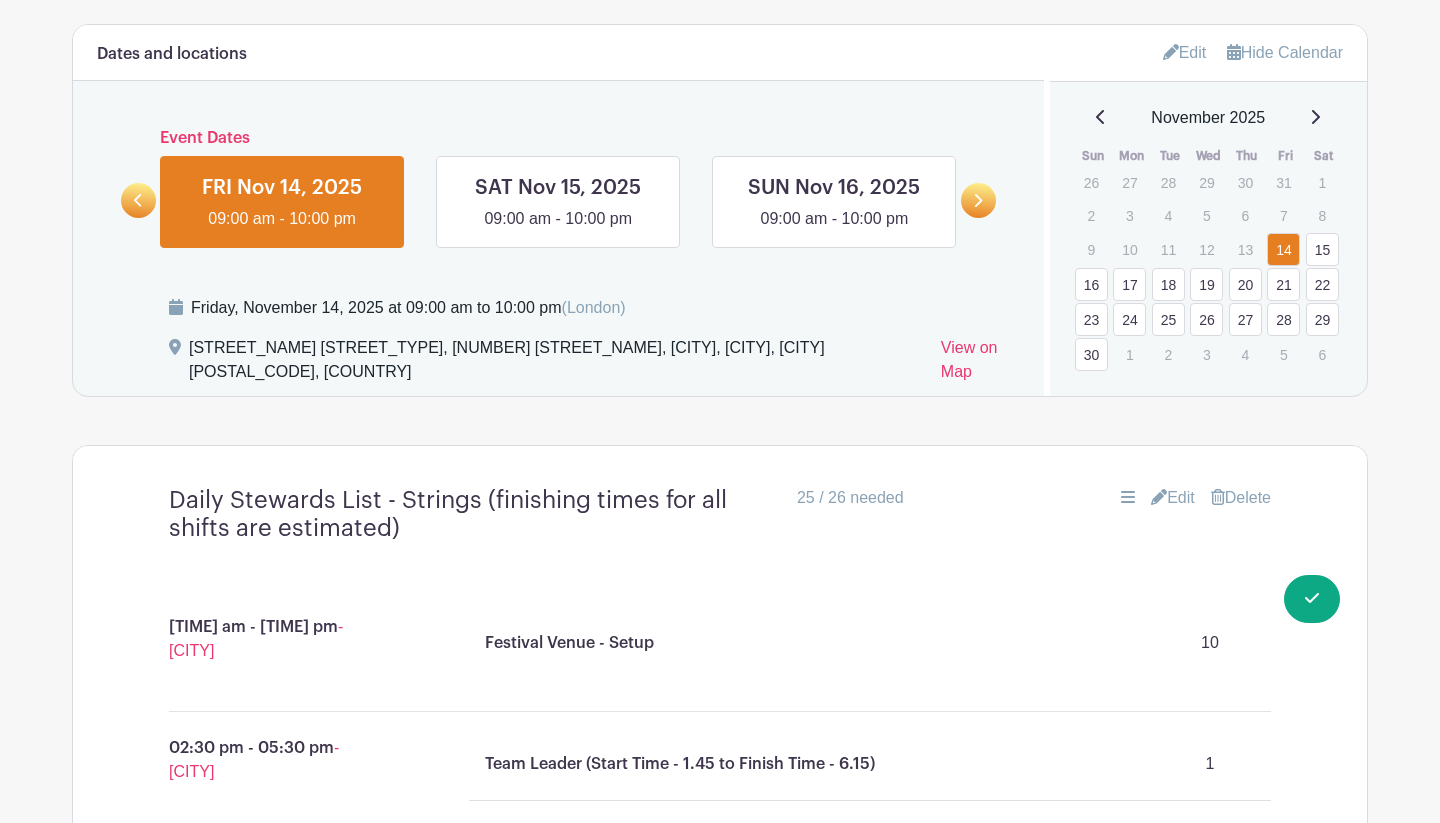 scroll, scrollTop: 1094, scrollLeft: 0, axis: vertical 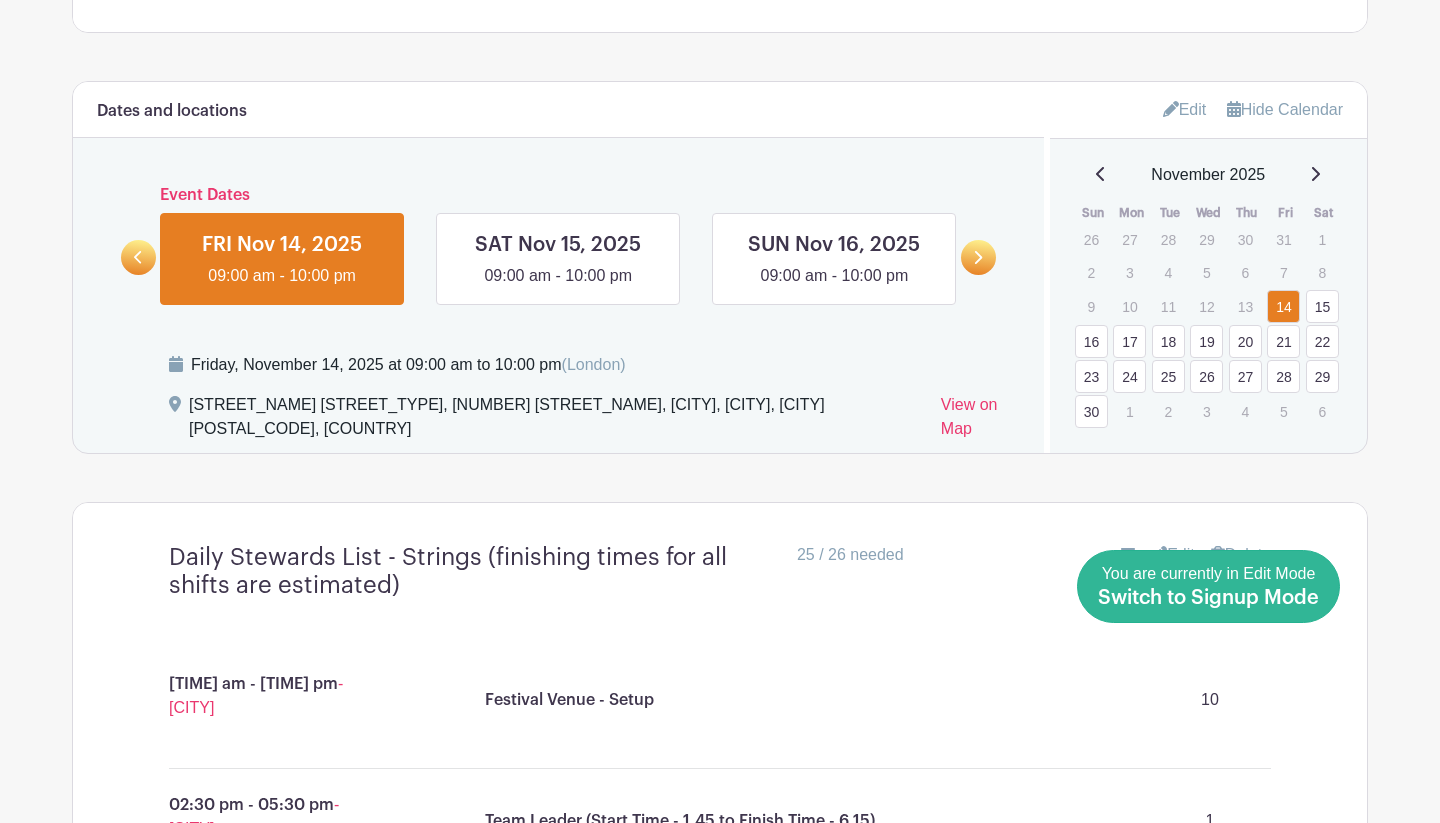 click on "You are currently in Edit Mode
Switch to Signup Mode" at bounding box center (1208, 586) 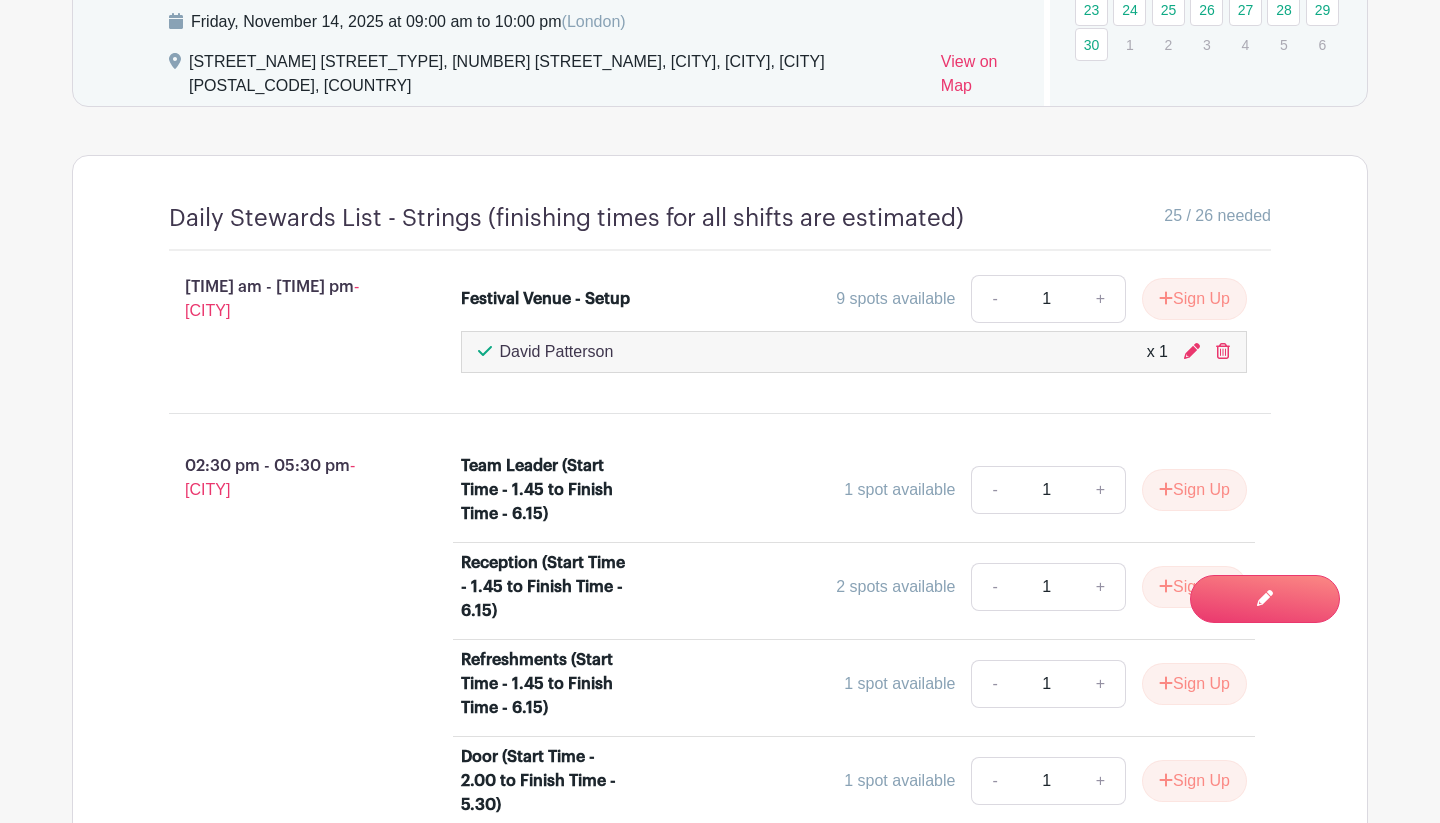 scroll, scrollTop: 1417, scrollLeft: 0, axis: vertical 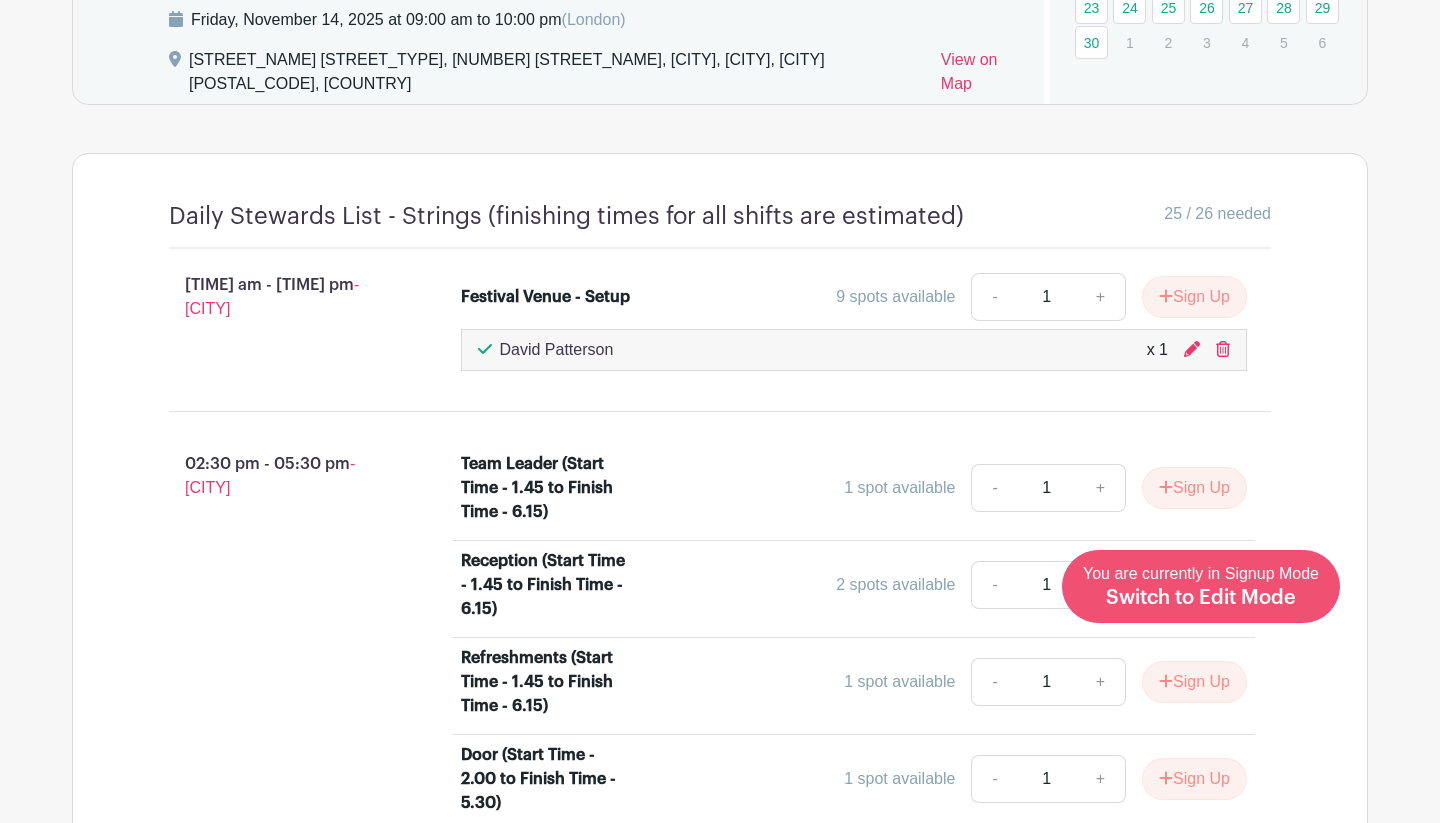 click on "Edit Event
You are currently in Signup Mode
Switch to Edit Mode" at bounding box center [1201, 586] 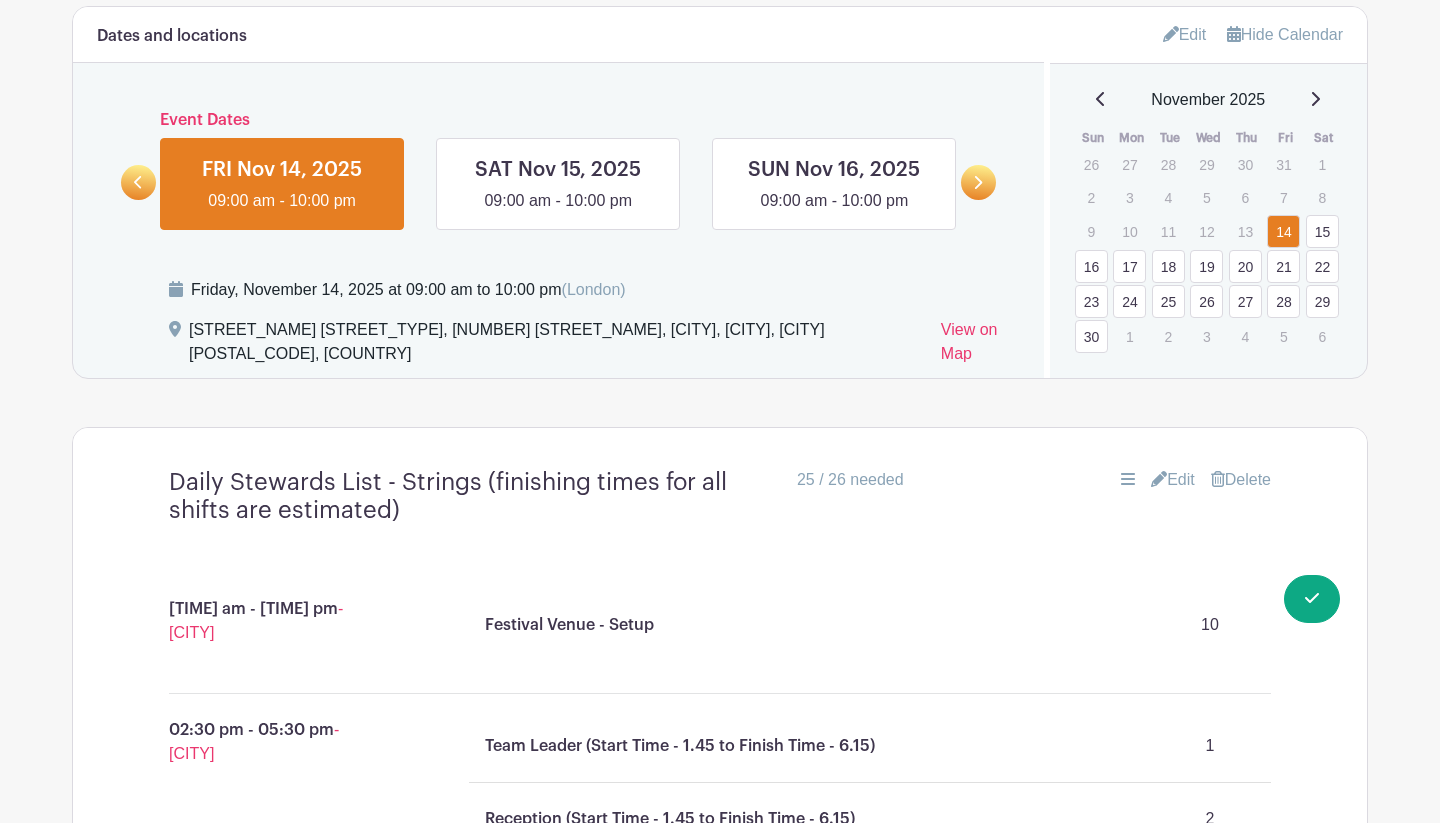 scroll, scrollTop: 1185, scrollLeft: 0, axis: vertical 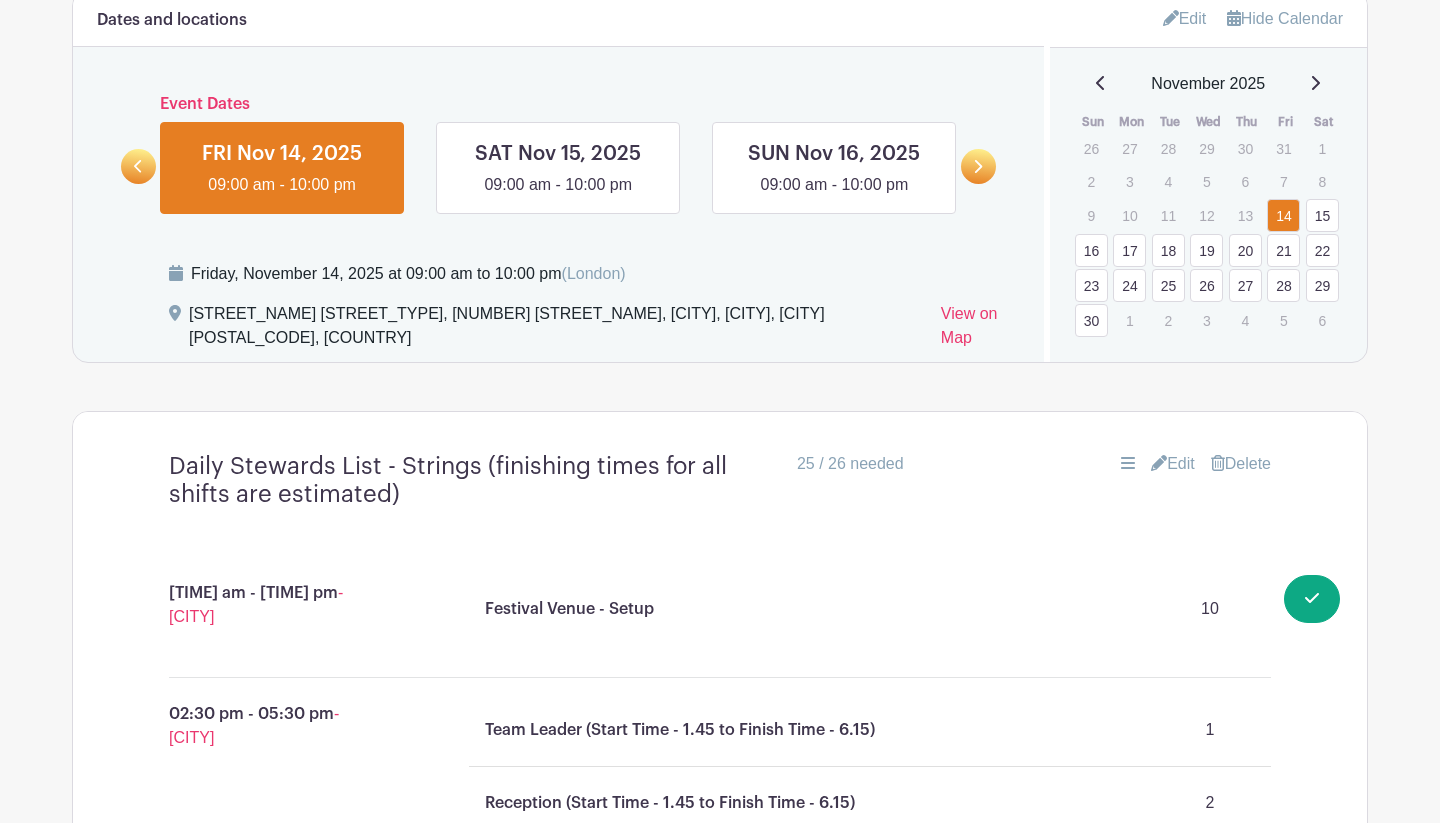 click on "Edit" at bounding box center [1173, 464] 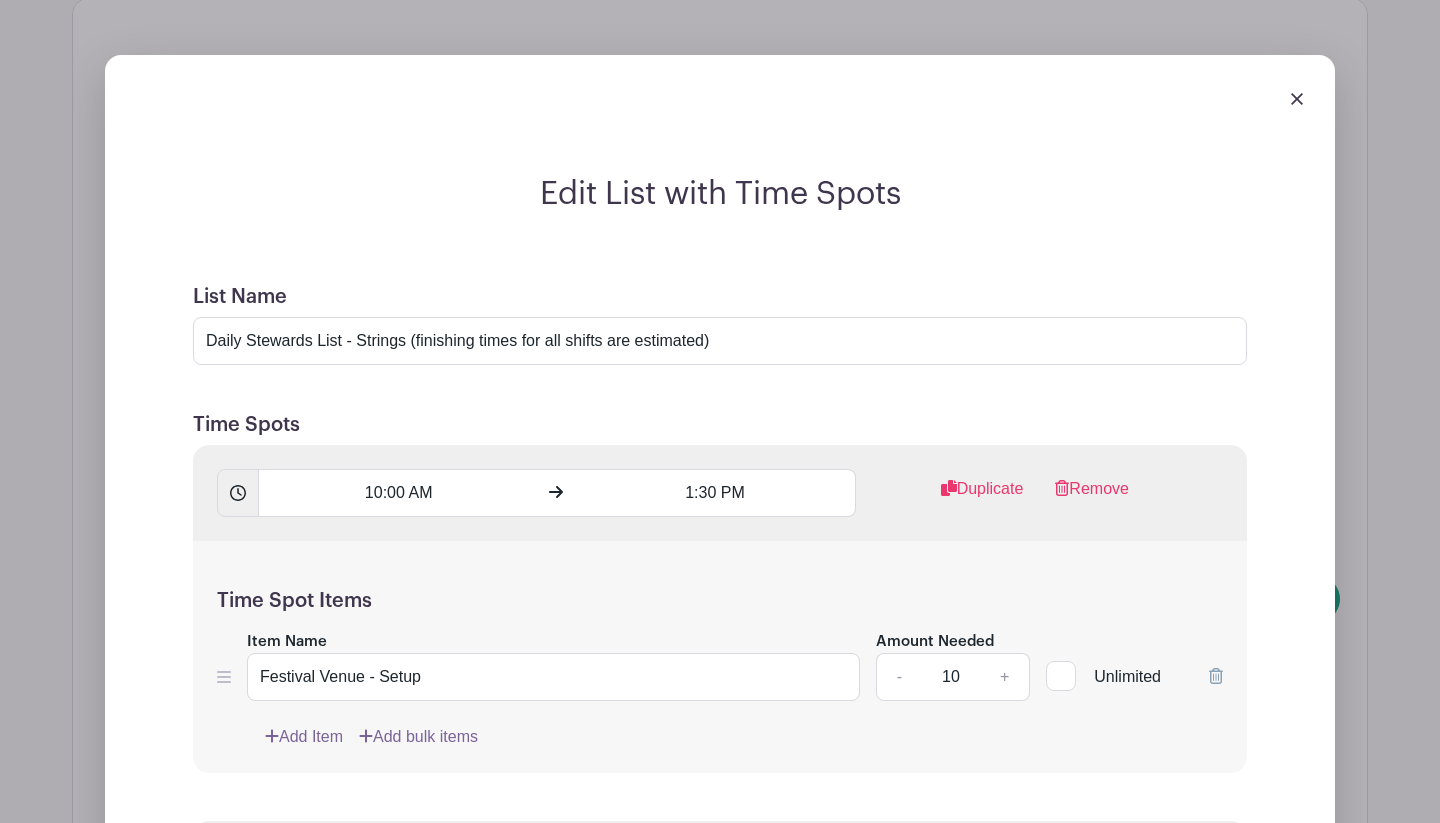 scroll, scrollTop: 1618, scrollLeft: 0, axis: vertical 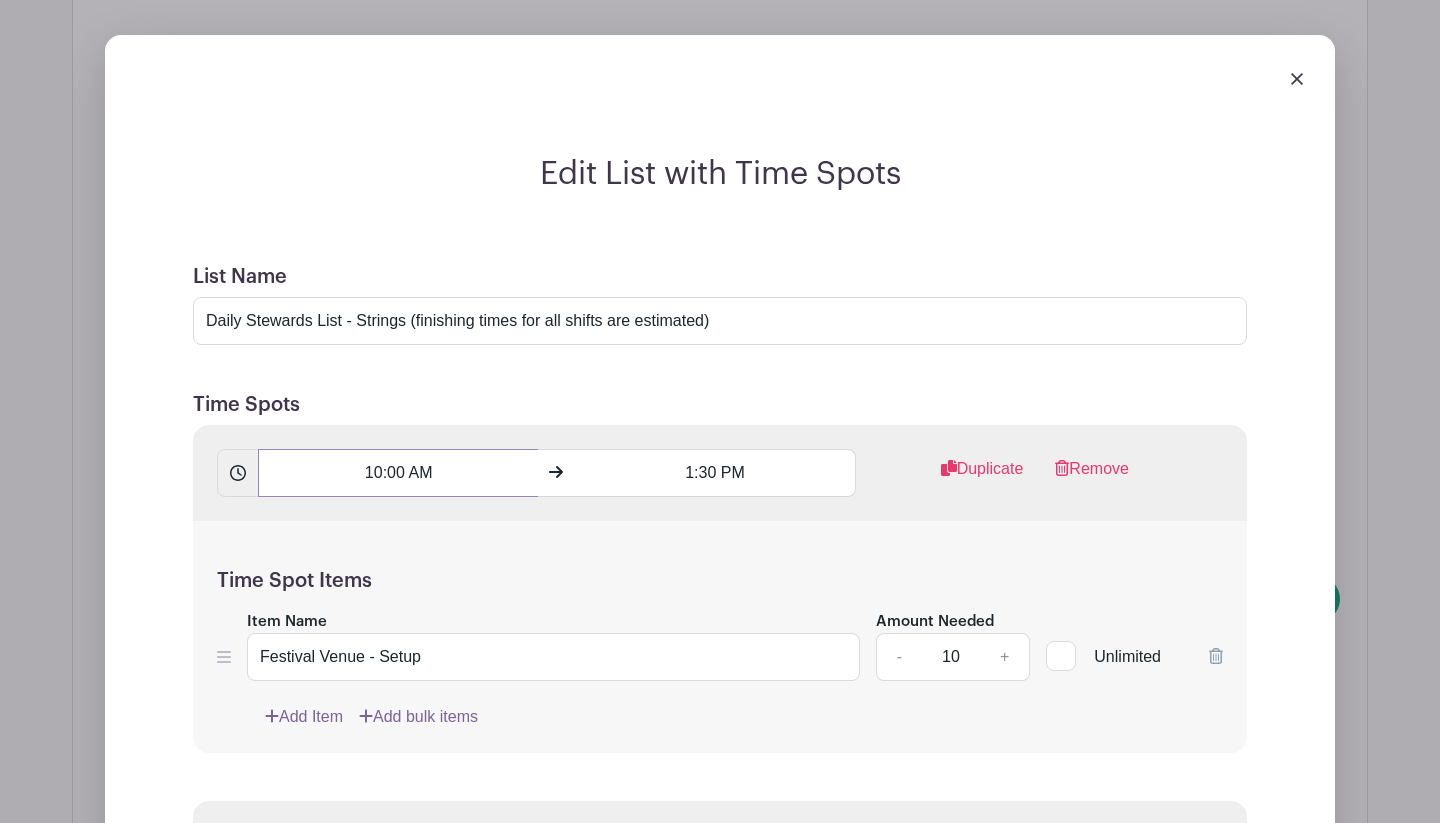 click on "10:00 AM" at bounding box center (398, 473) 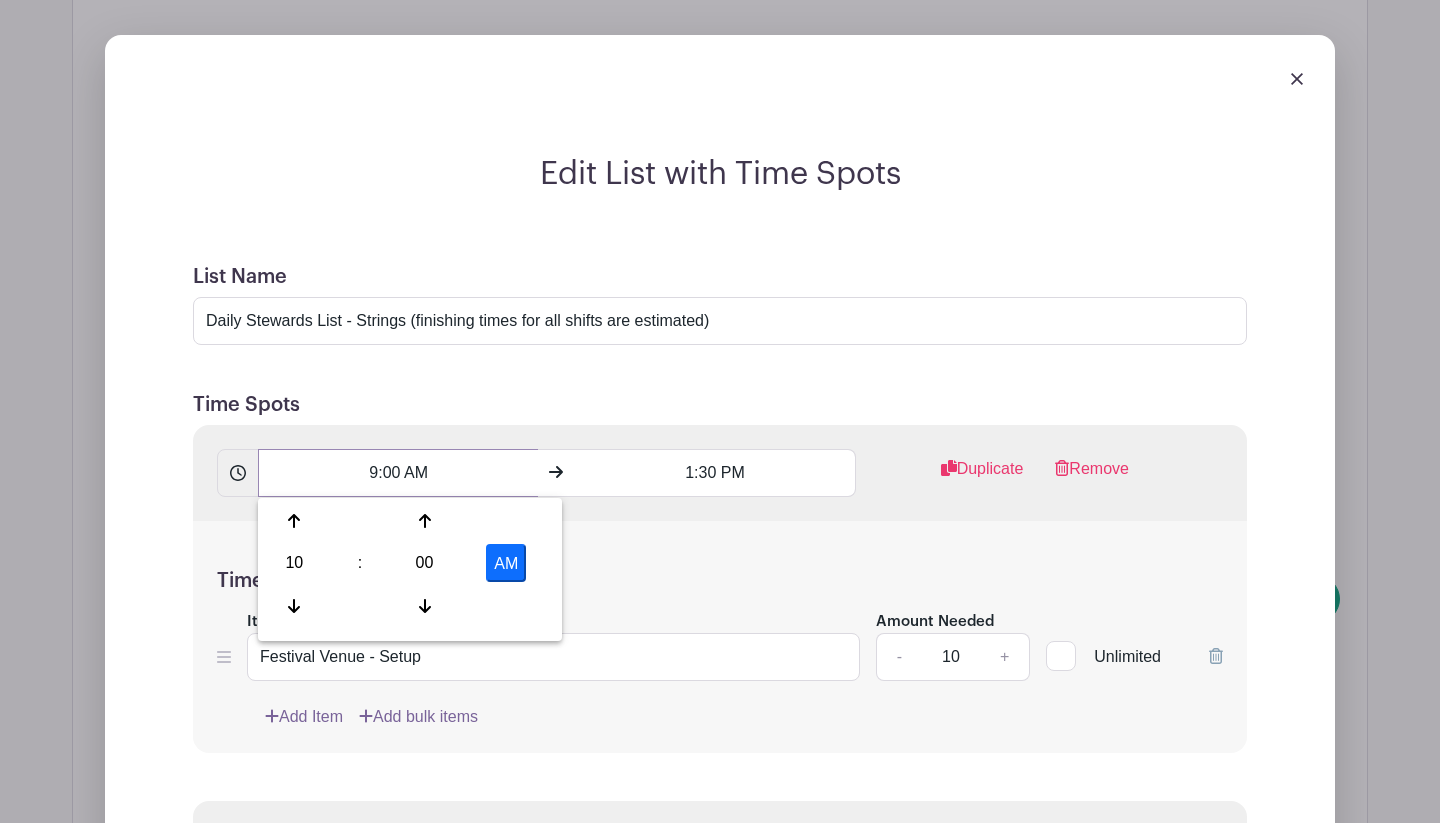 type on "9:00 AM" 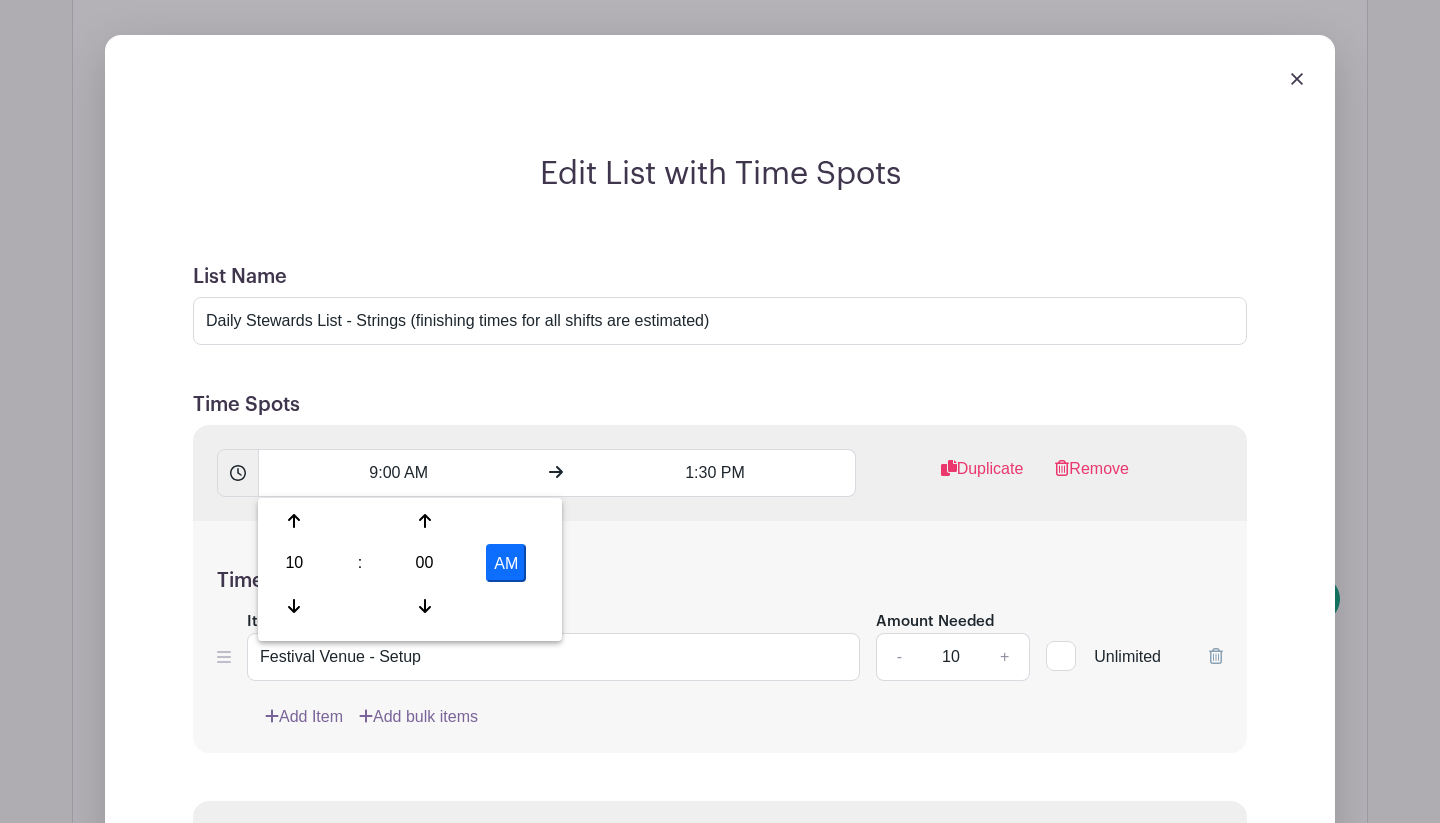 click on "Time Spot Items" at bounding box center [720, 581] 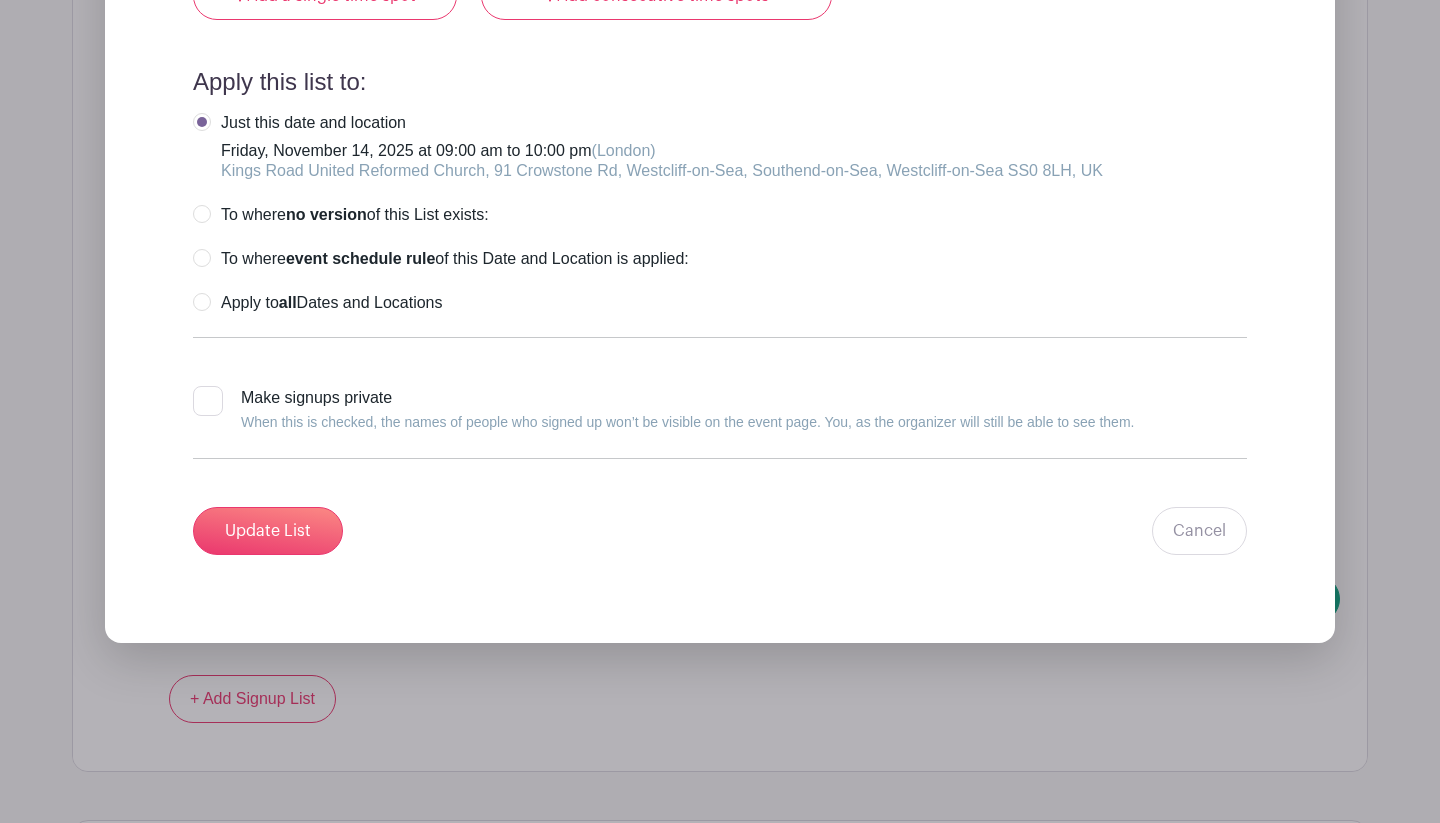 scroll, scrollTop: 4385, scrollLeft: 0, axis: vertical 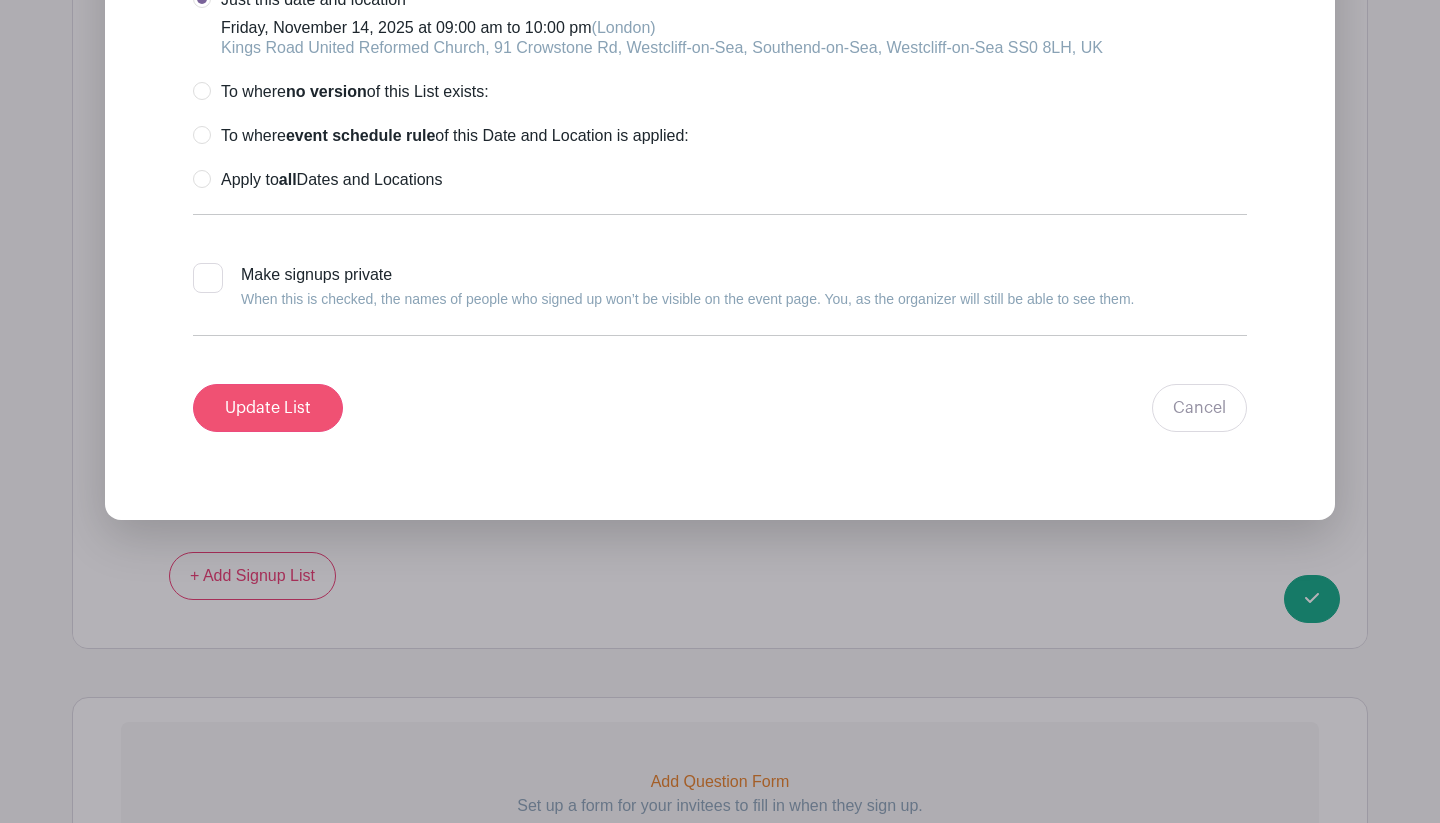 click on "Update List" at bounding box center [268, 408] 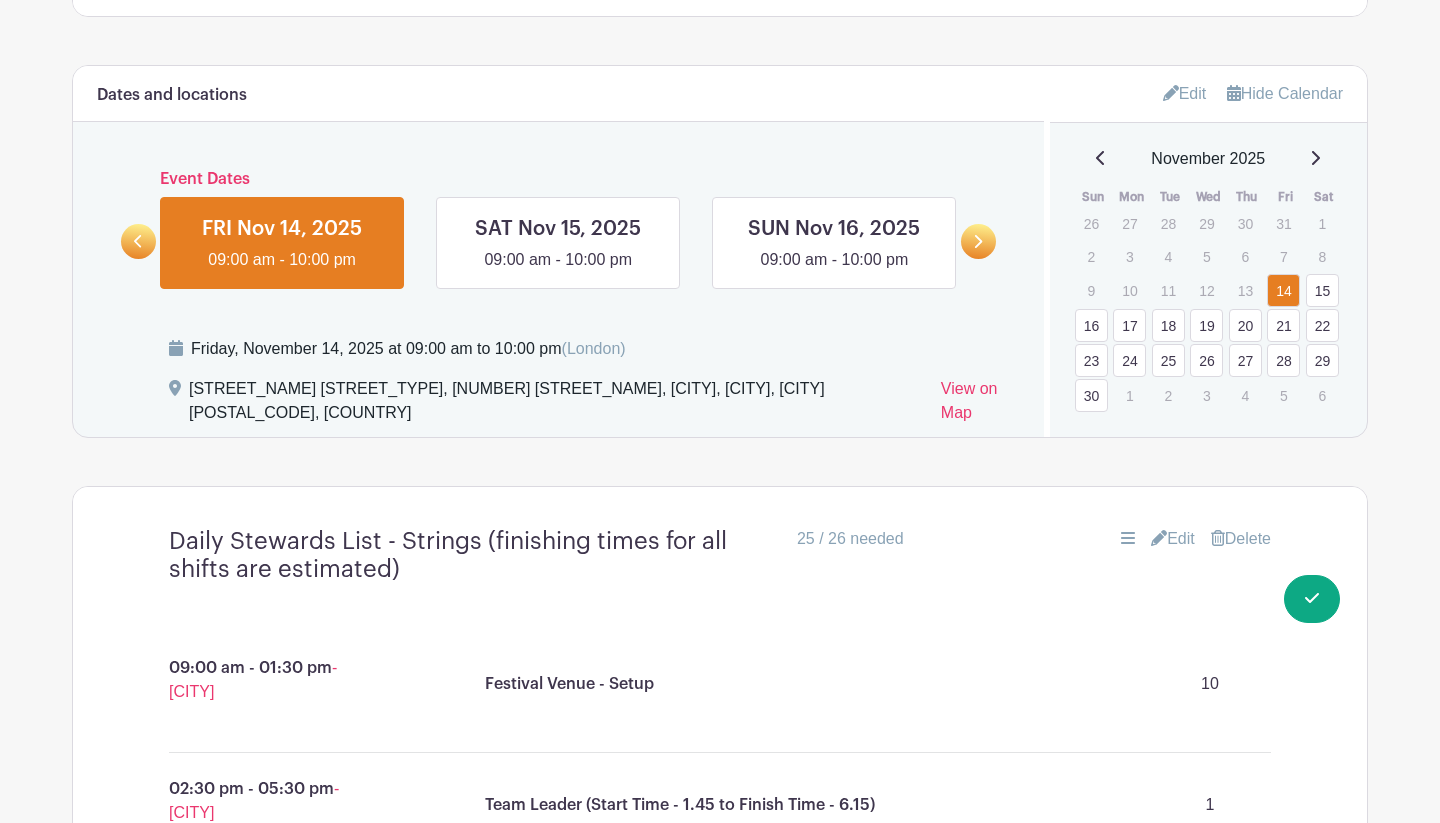 scroll, scrollTop: 1104, scrollLeft: 0, axis: vertical 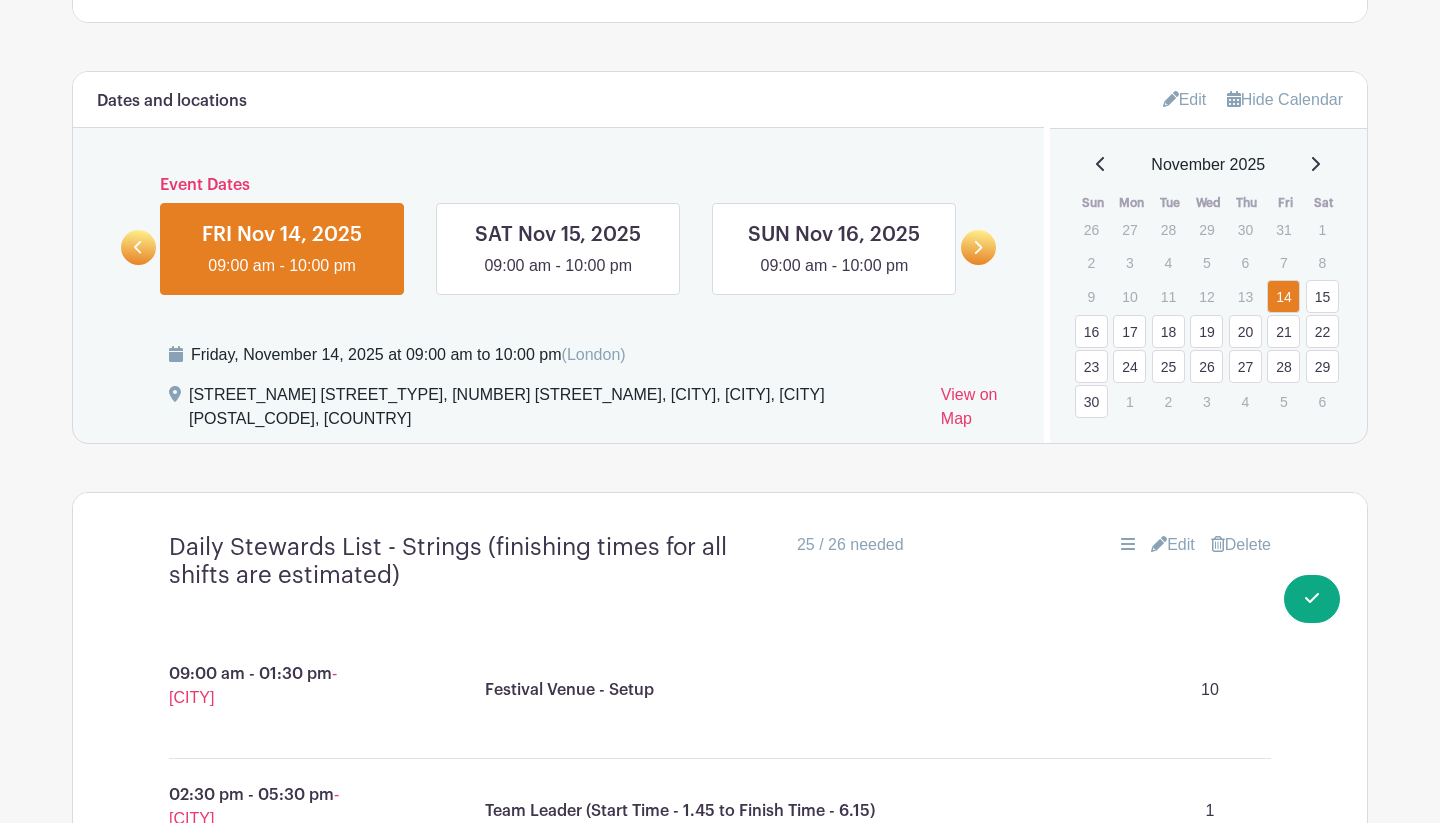 click on "15" at bounding box center (1322, 296) 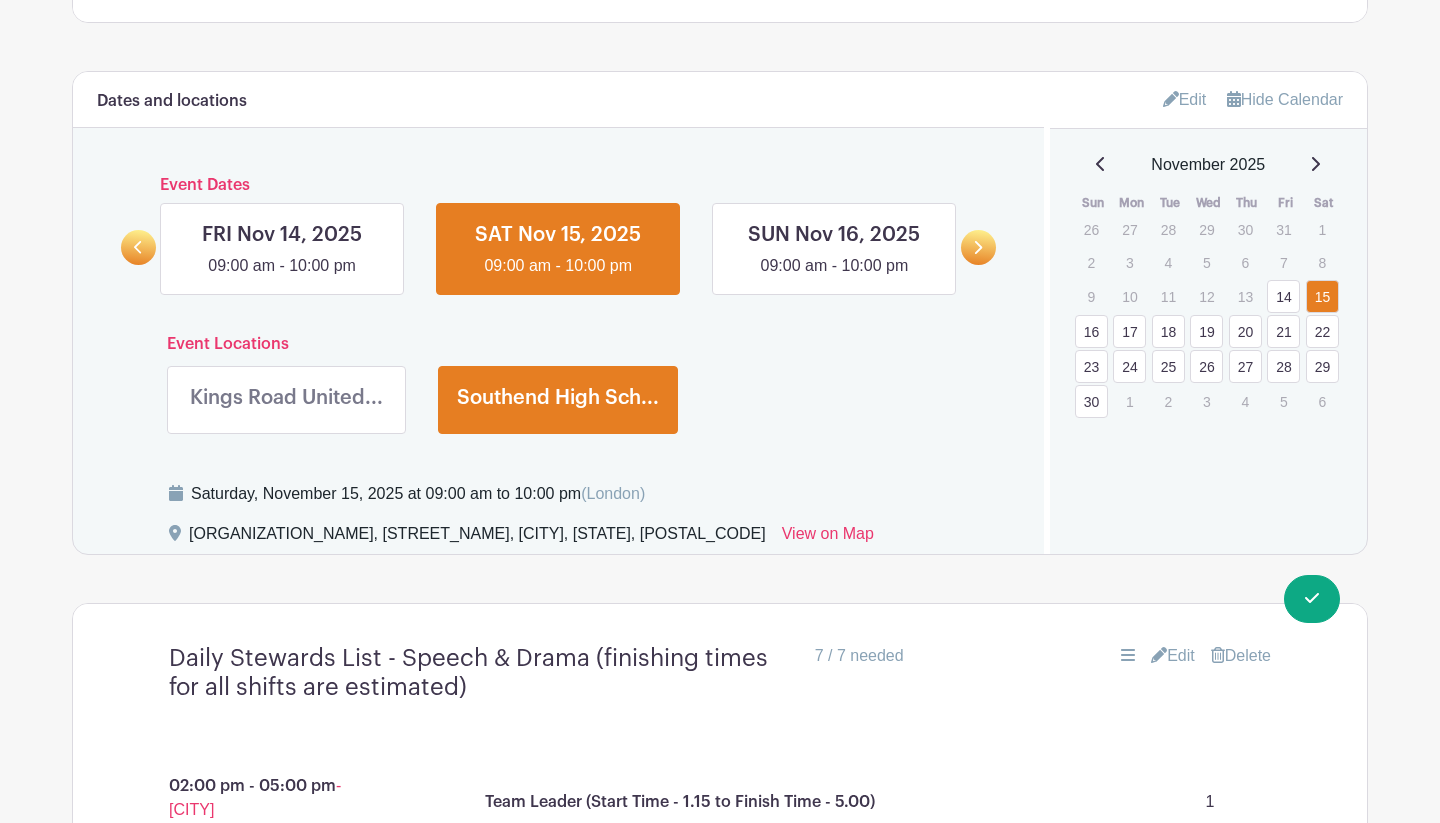 click on "14" at bounding box center [1283, 296] 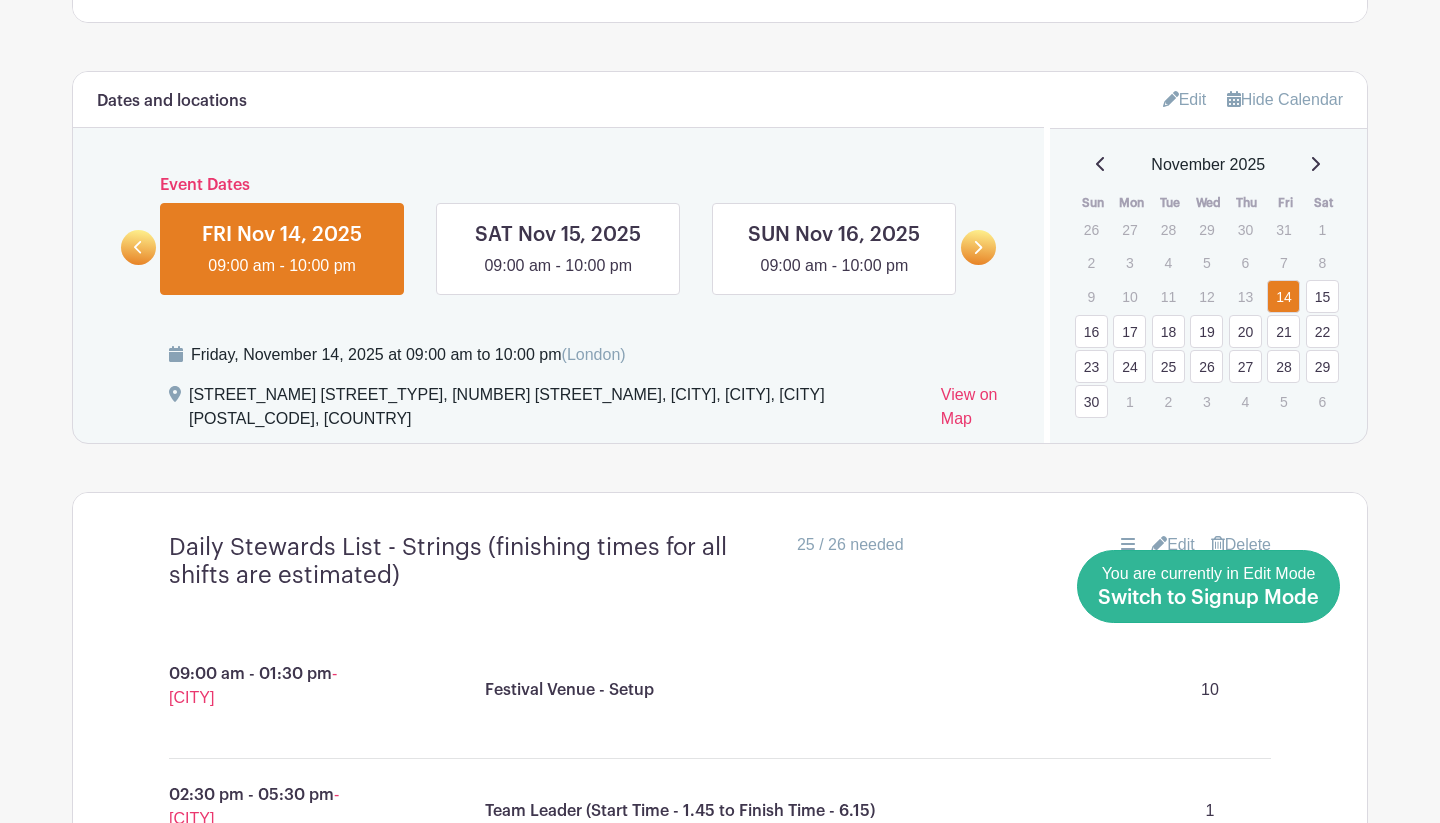 click on "Switch to Signup Mode" at bounding box center [1208, 598] 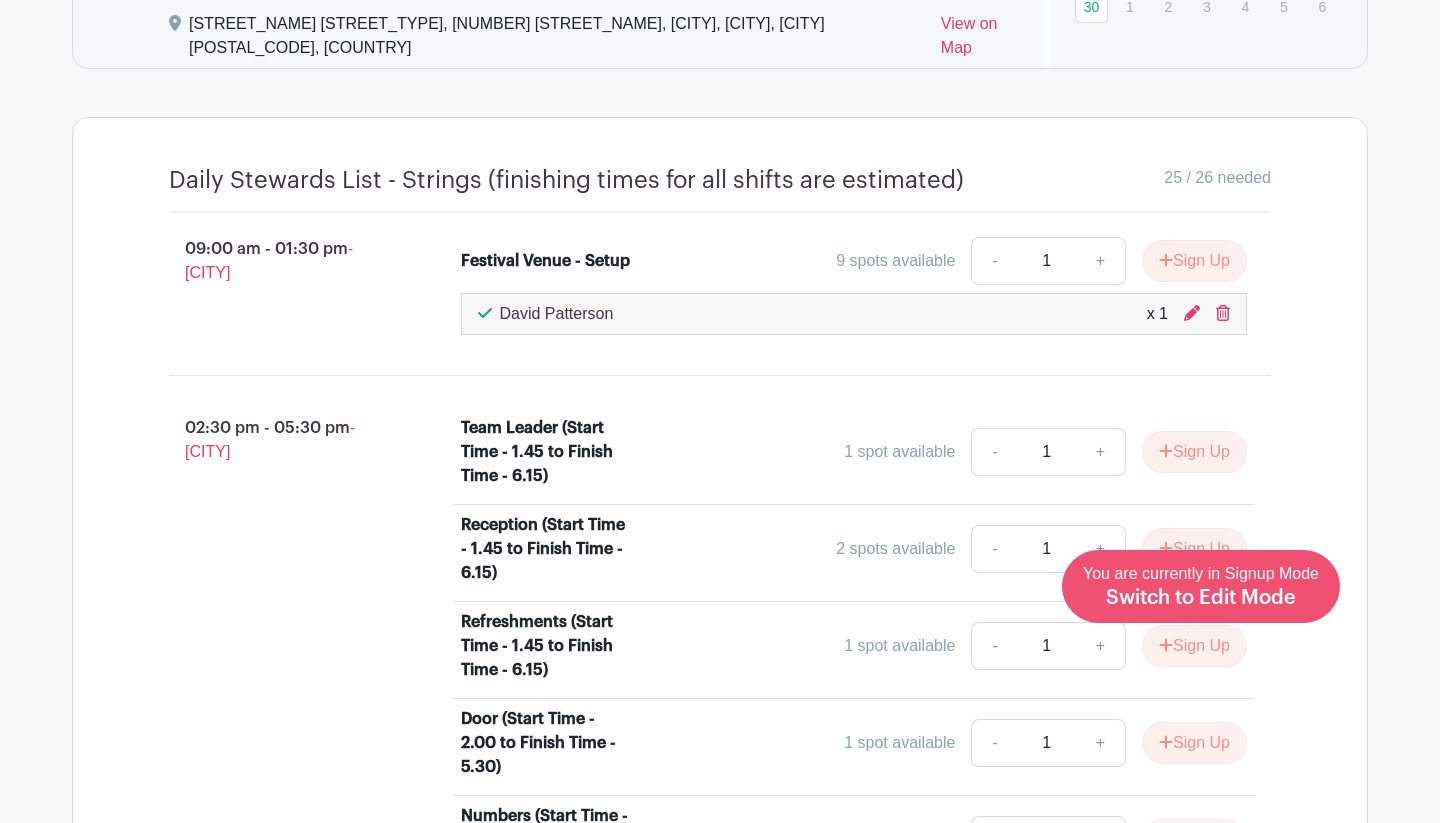 scroll, scrollTop: 1461, scrollLeft: 0, axis: vertical 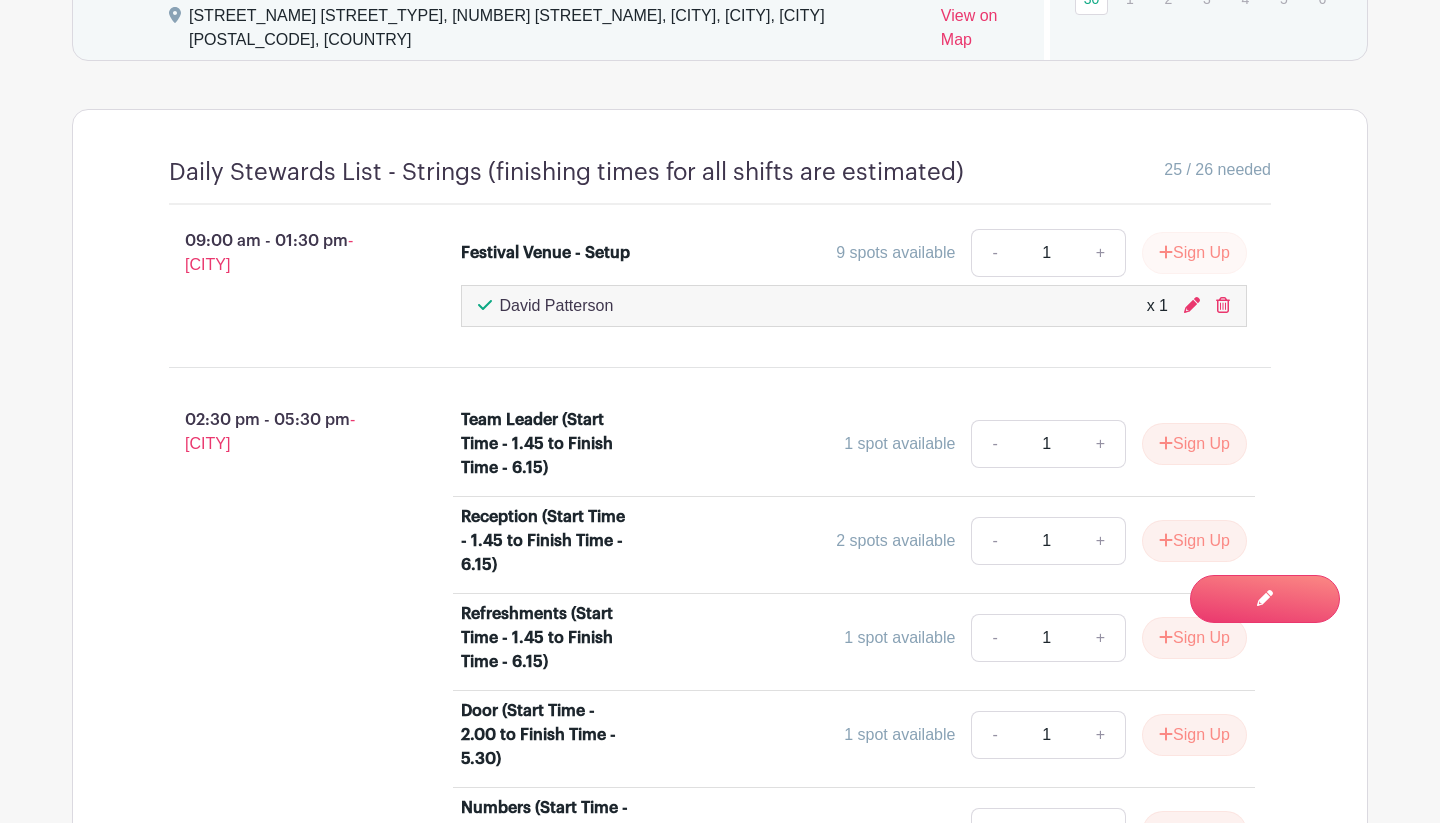 click on "Sign Up" at bounding box center [1194, 253] 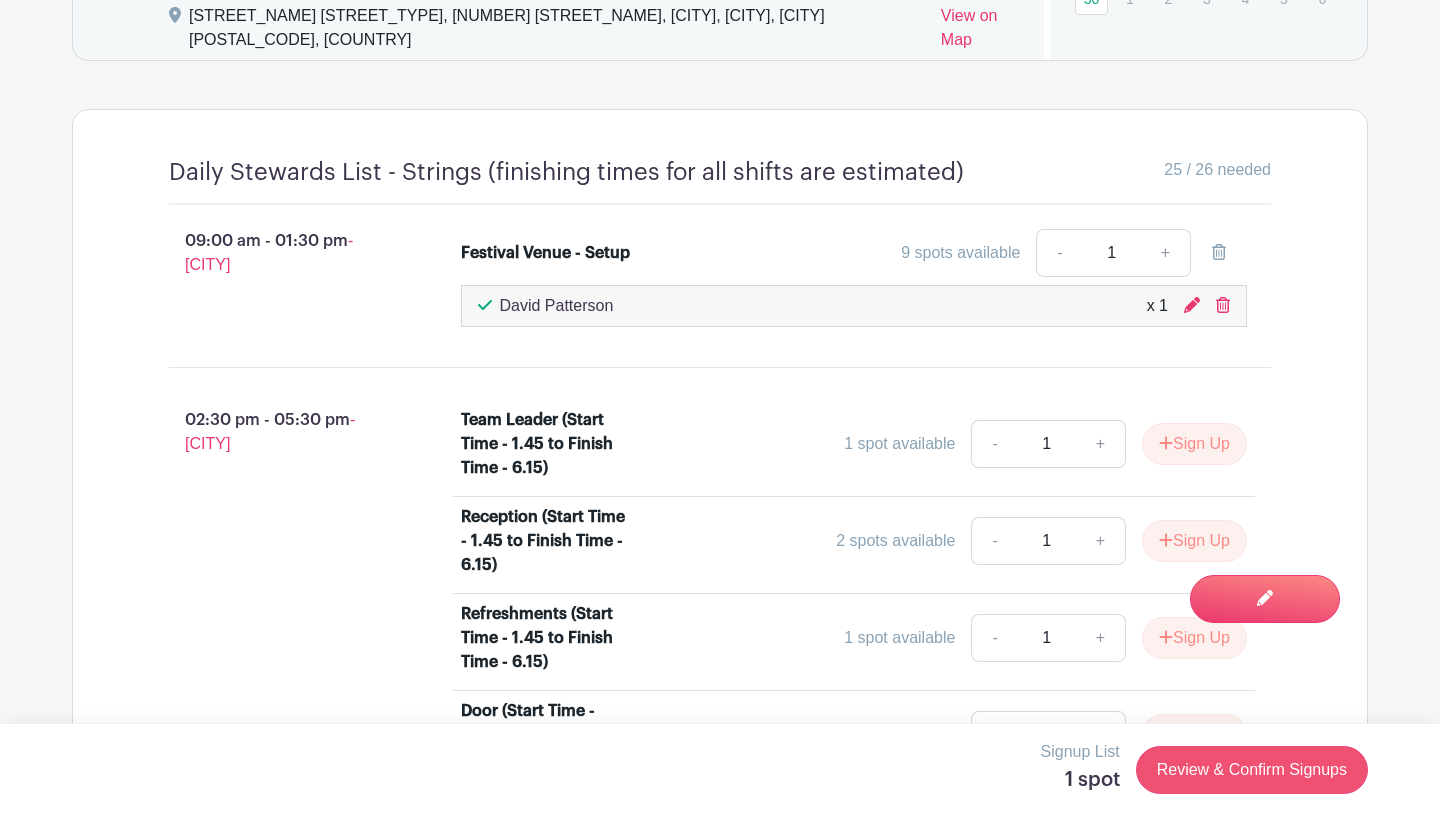 click on "Review & Confirm Signups" at bounding box center [1252, 770] 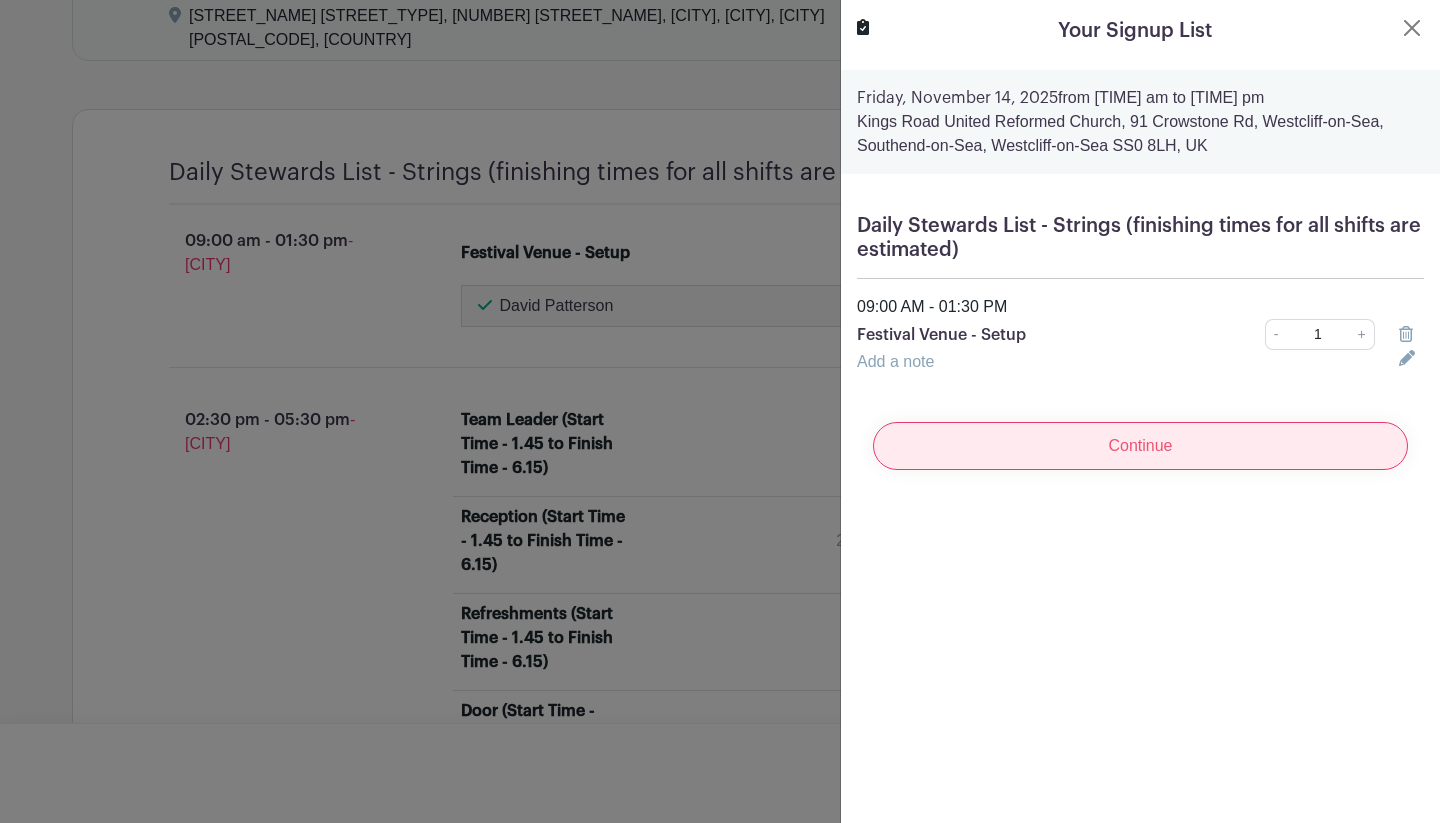 click on "Continue" at bounding box center (1140, 446) 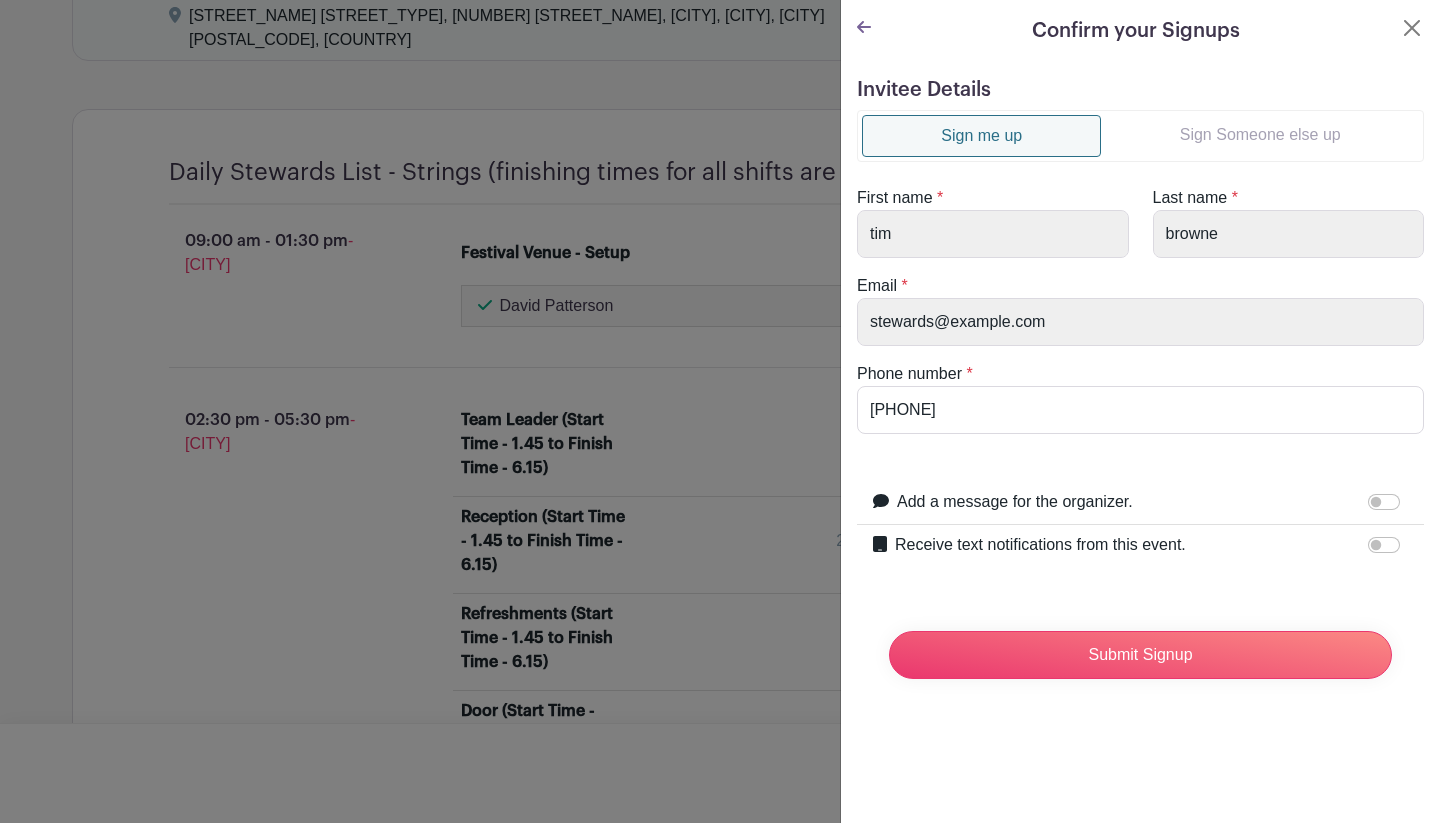 click on "Sign Someone else up" at bounding box center (1260, 135) 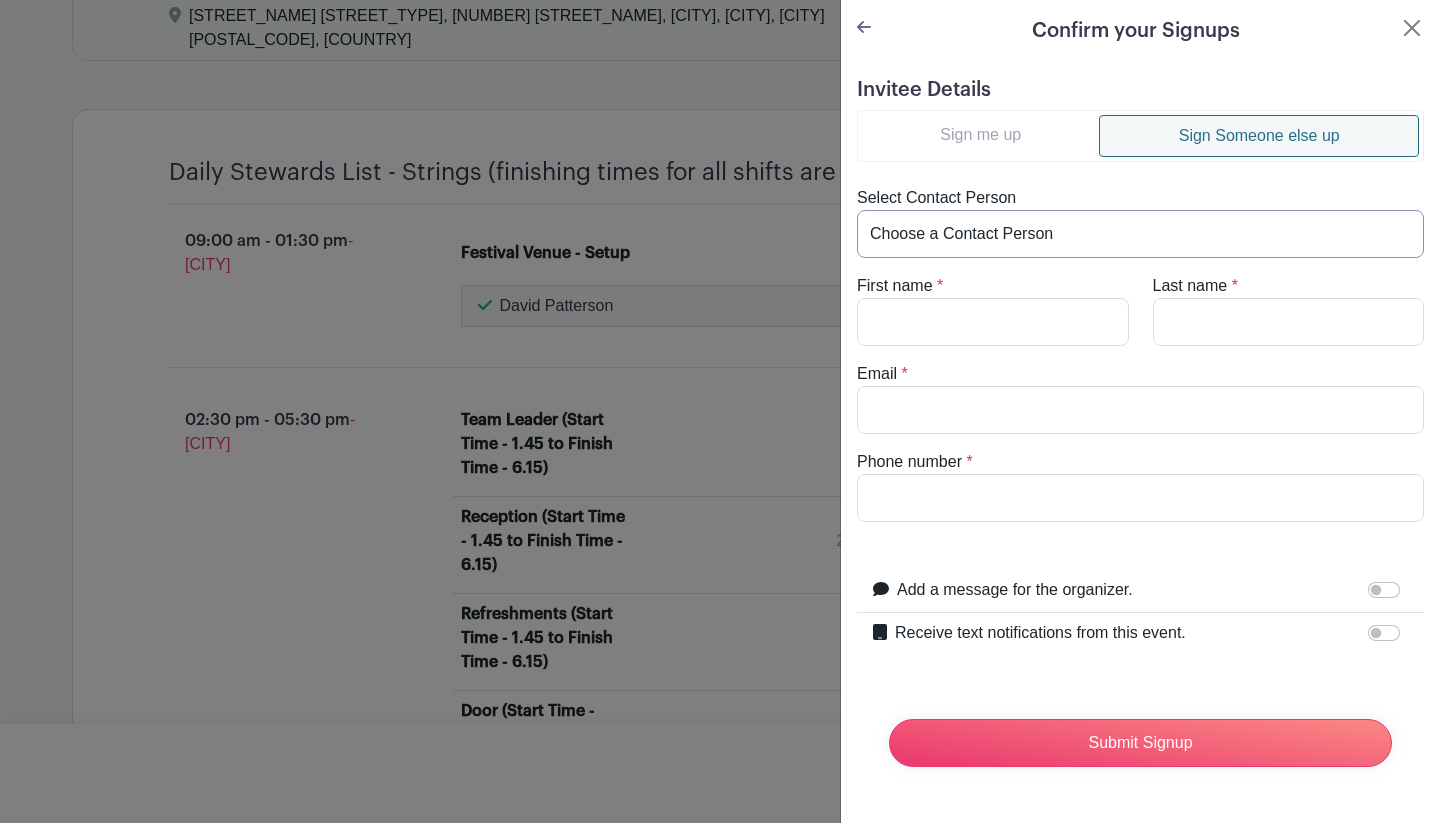 select on "[EMAIL]" 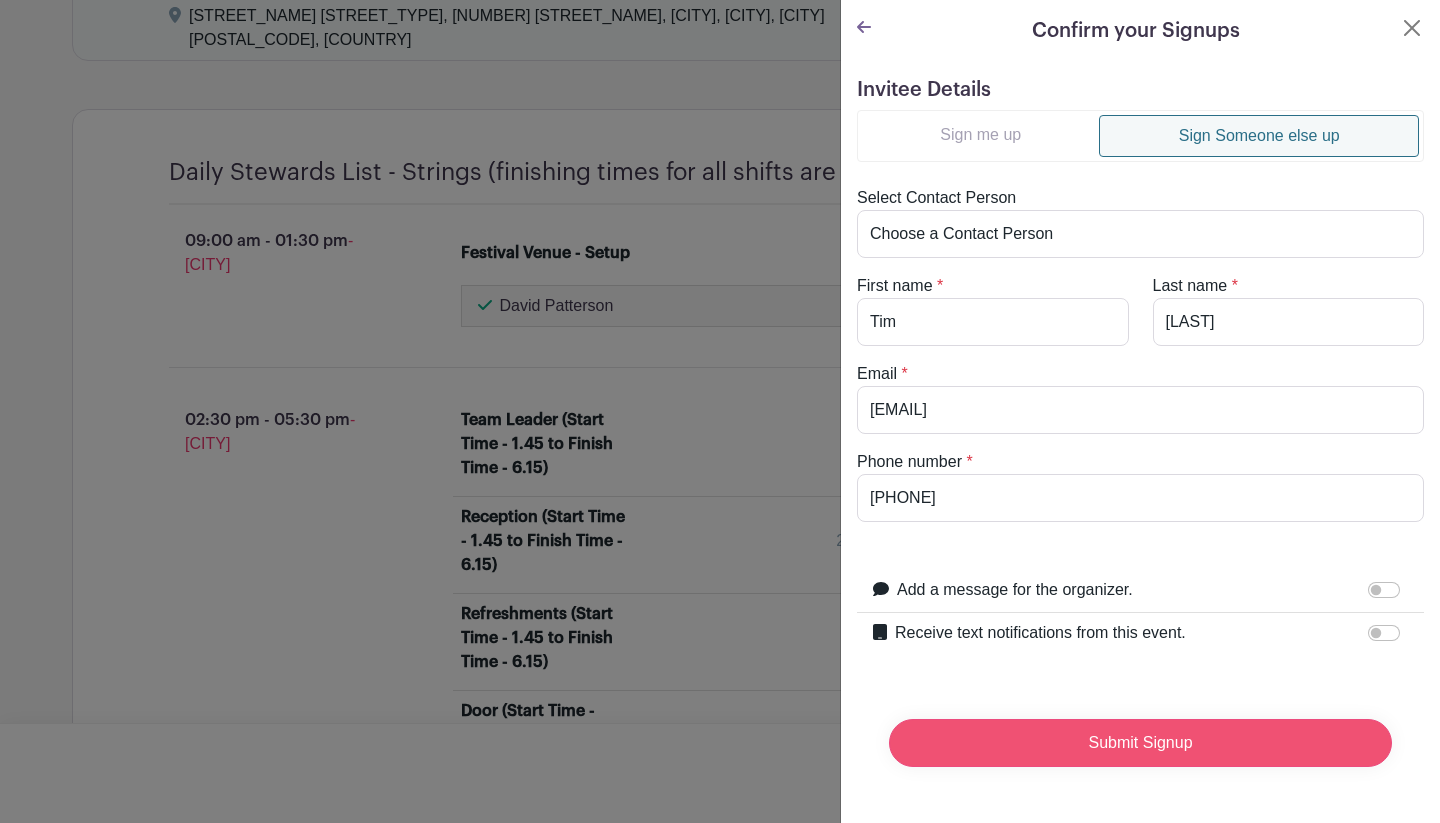 click on "Submit Signup" at bounding box center (1140, 743) 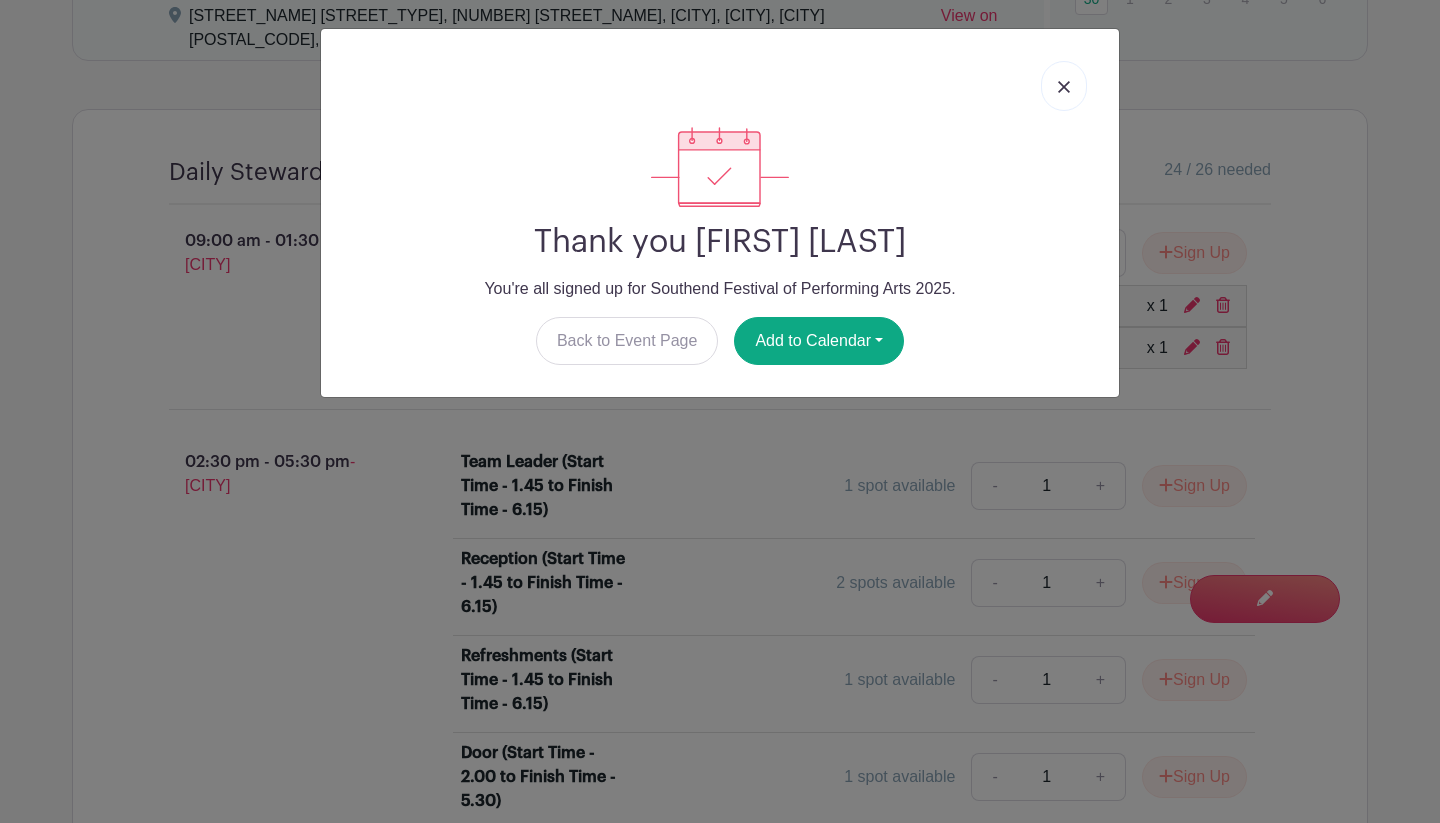 click at bounding box center (1064, 87) 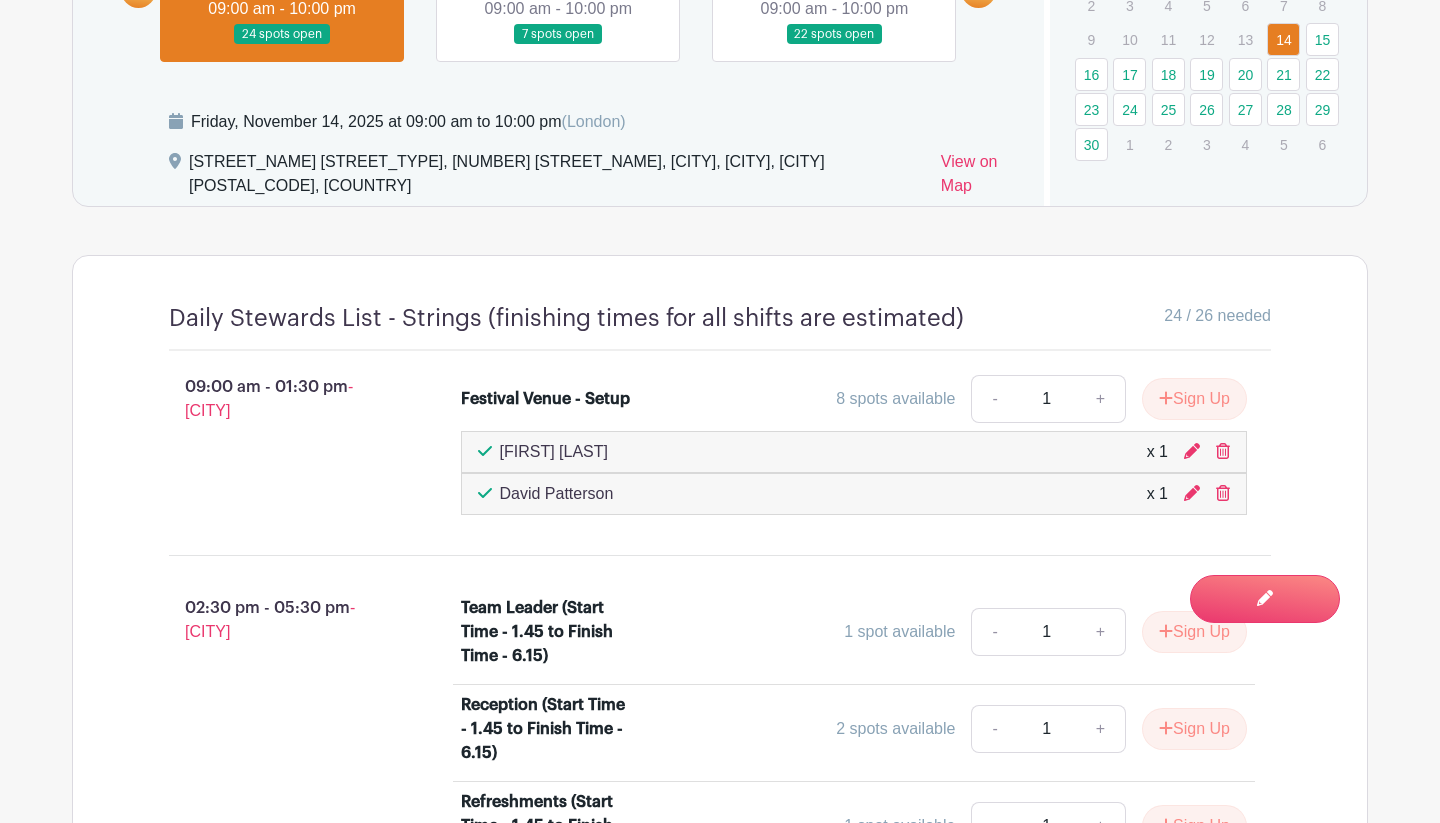 scroll, scrollTop: 1307, scrollLeft: 0, axis: vertical 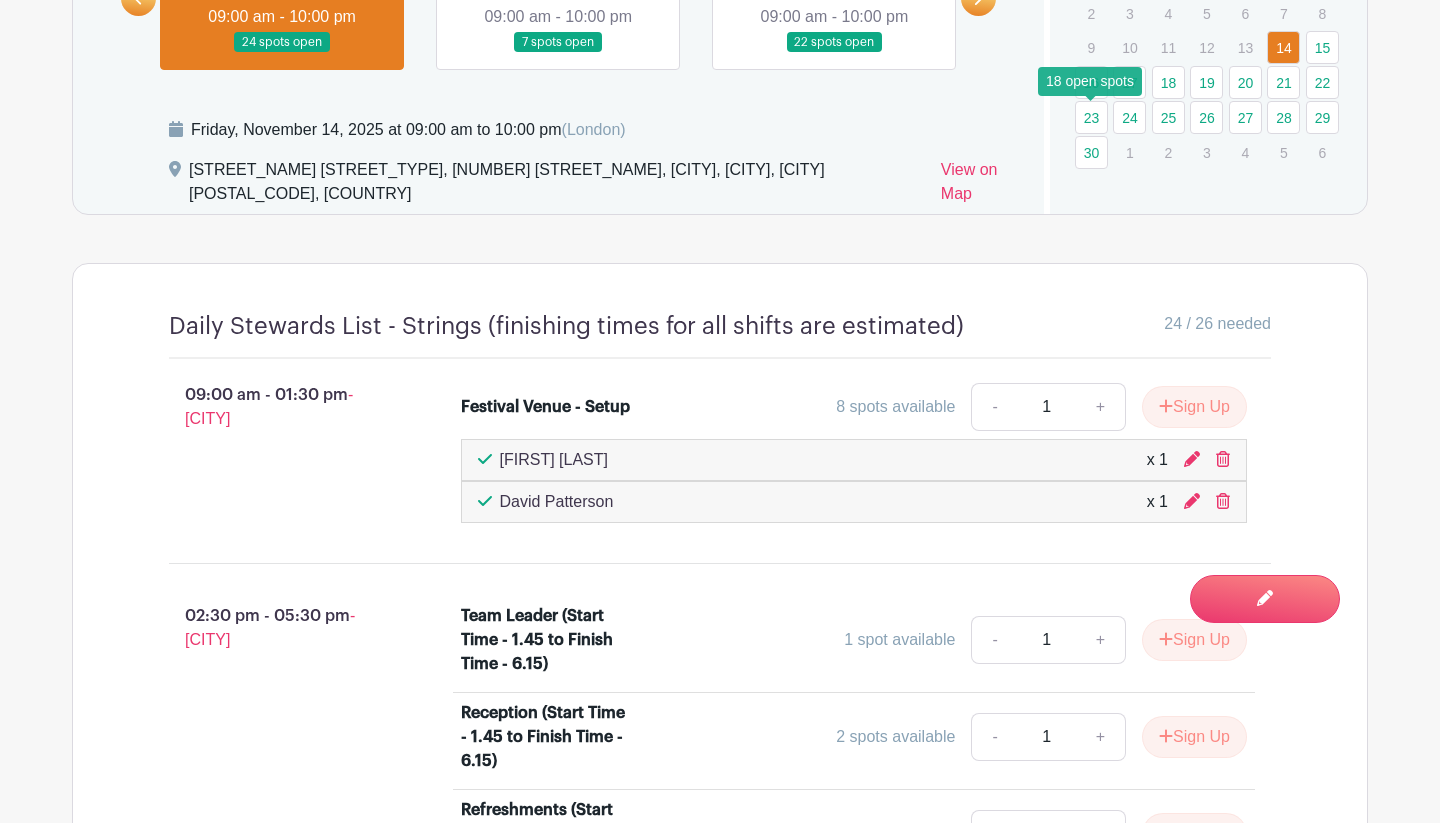 click on "23" at bounding box center (1091, 117) 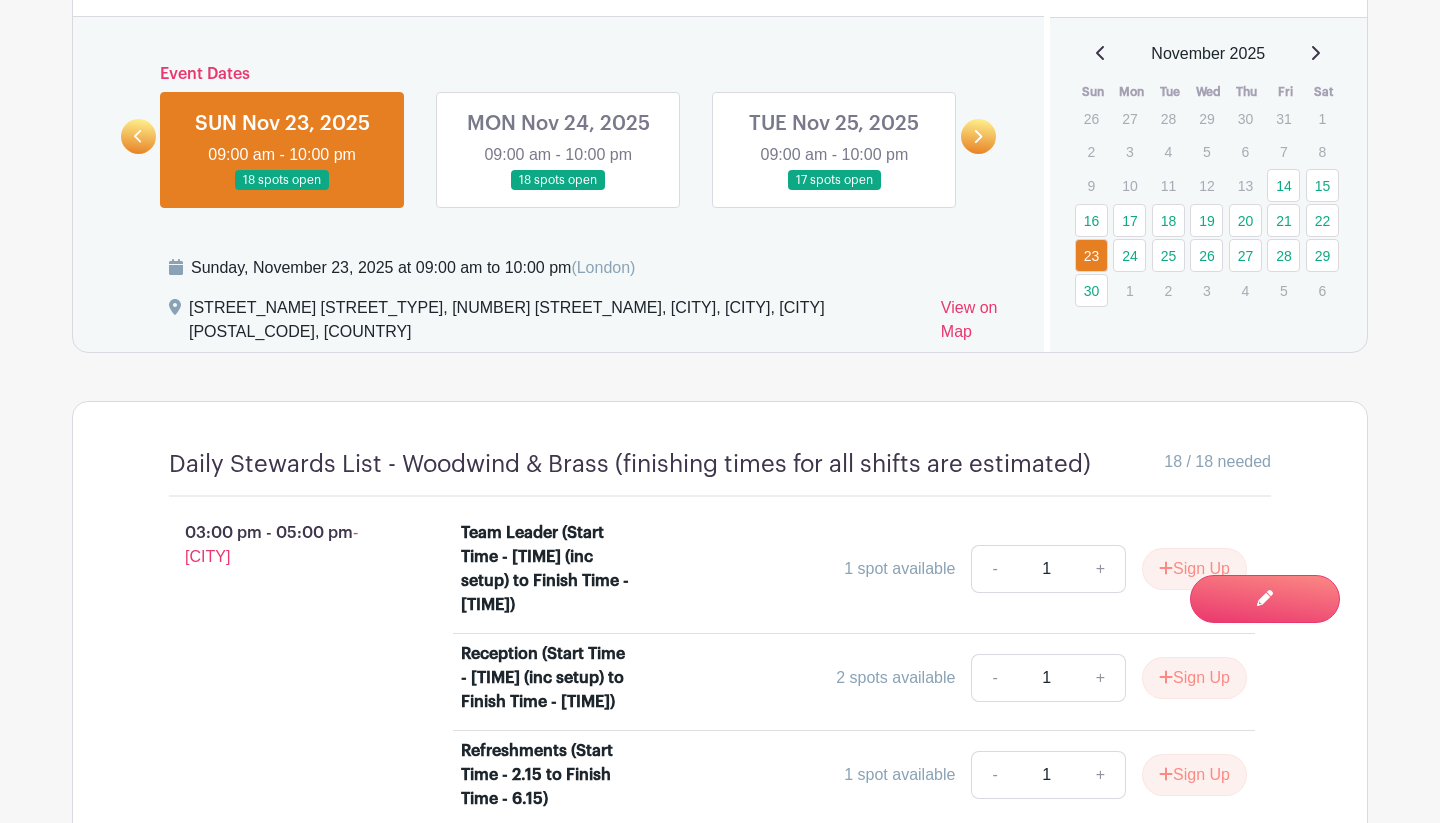 scroll, scrollTop: 1137, scrollLeft: 0, axis: vertical 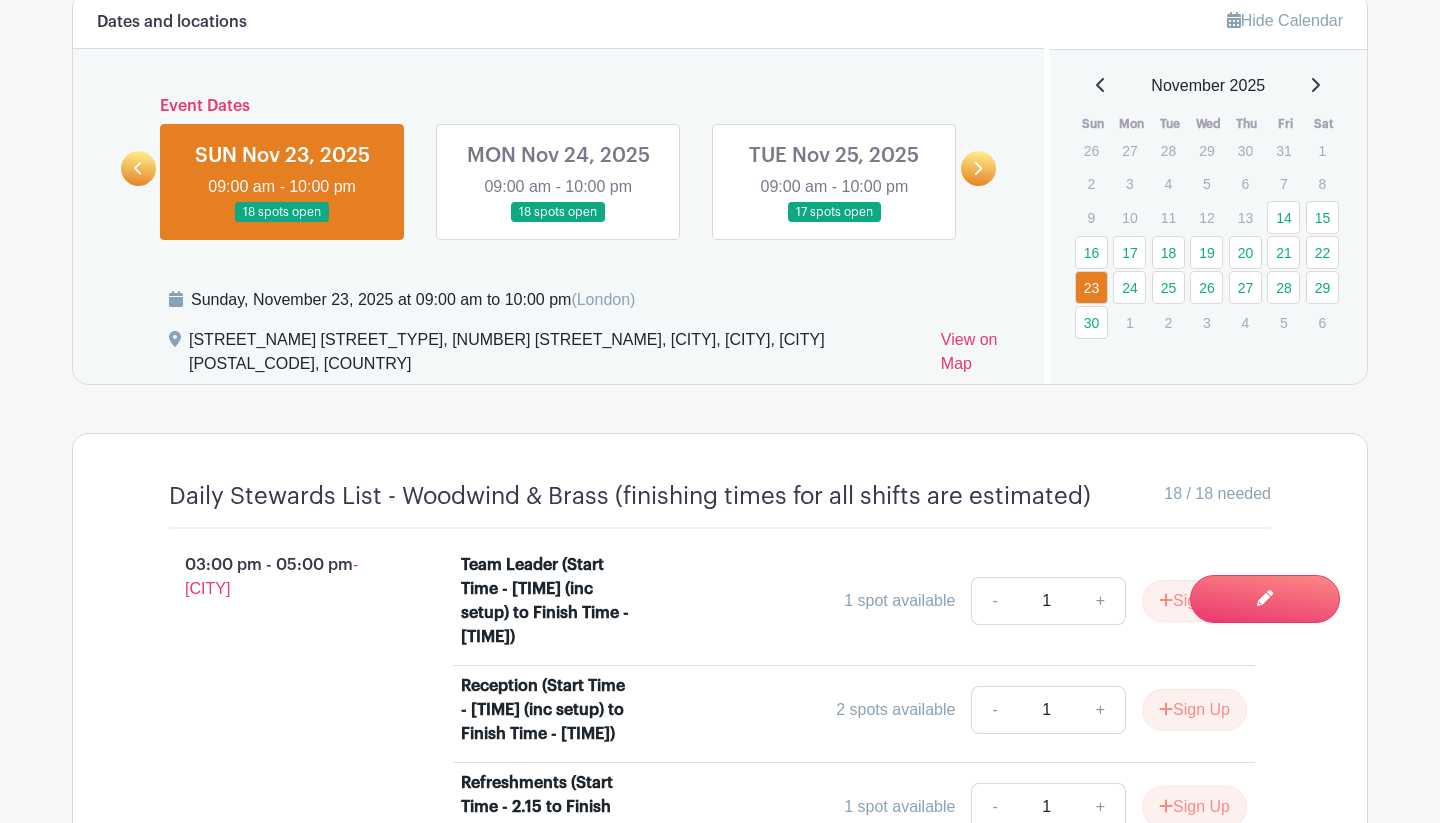 click 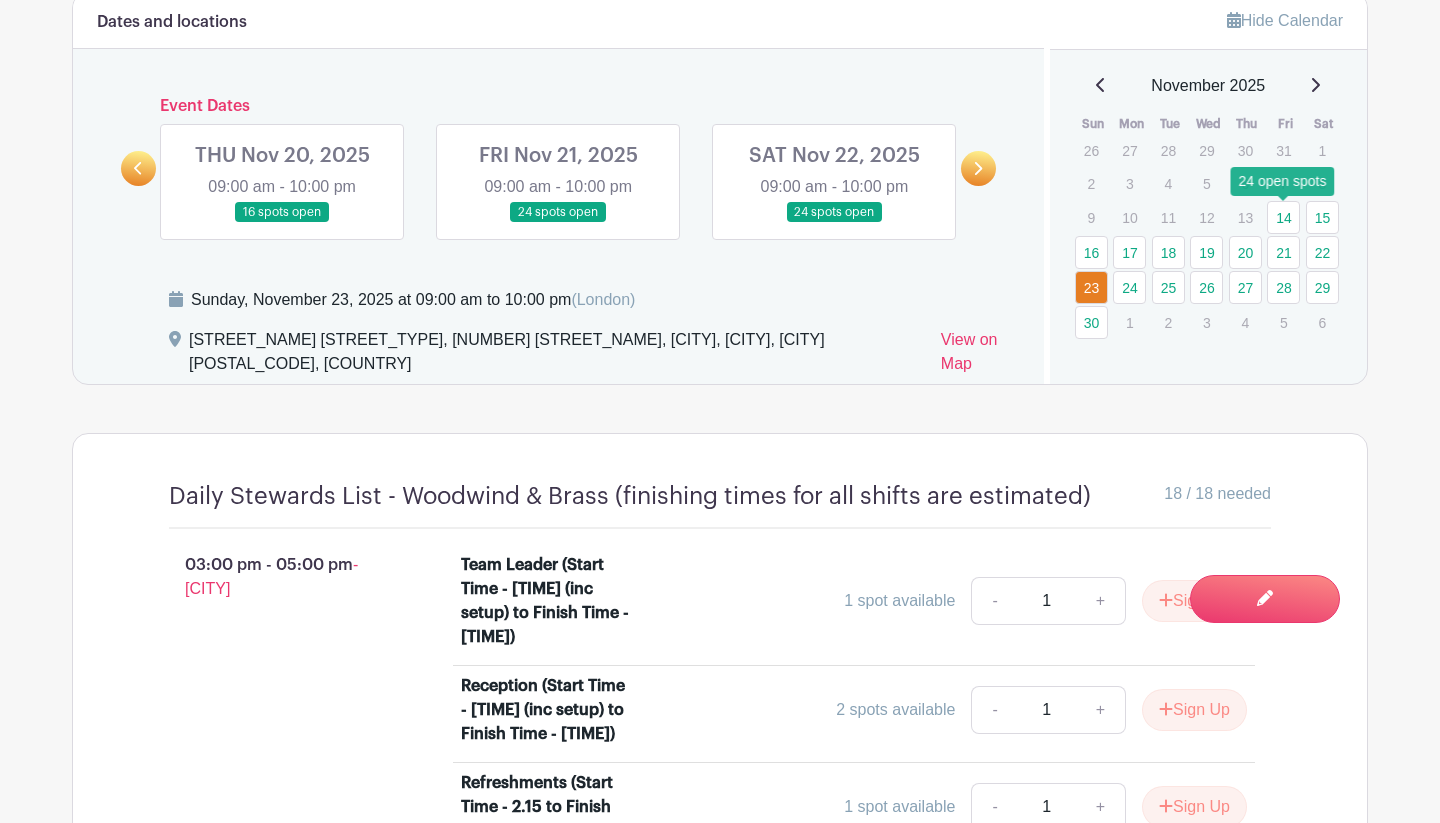 click on "14" at bounding box center [1283, 217] 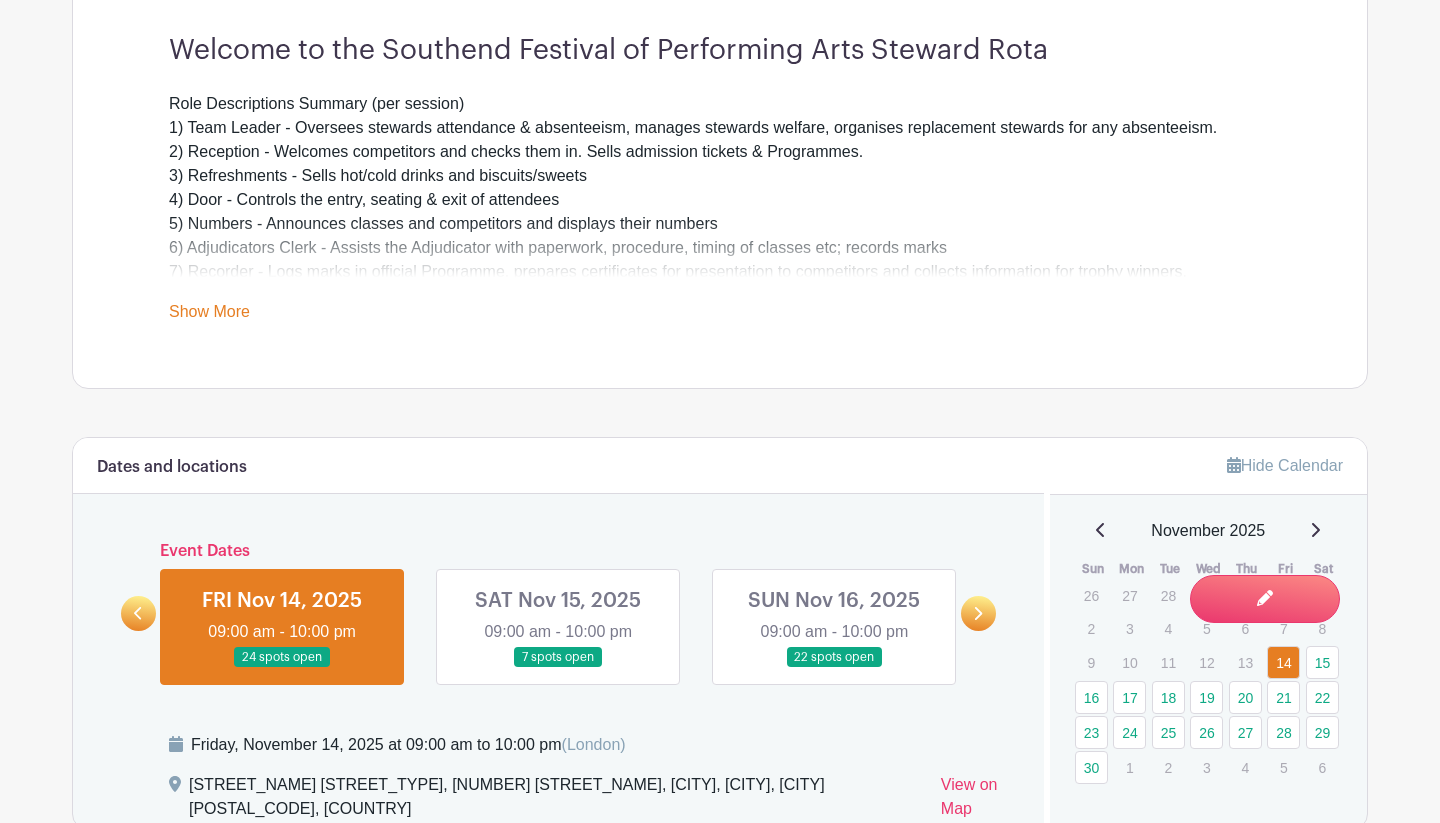 scroll, scrollTop: 698, scrollLeft: 0, axis: vertical 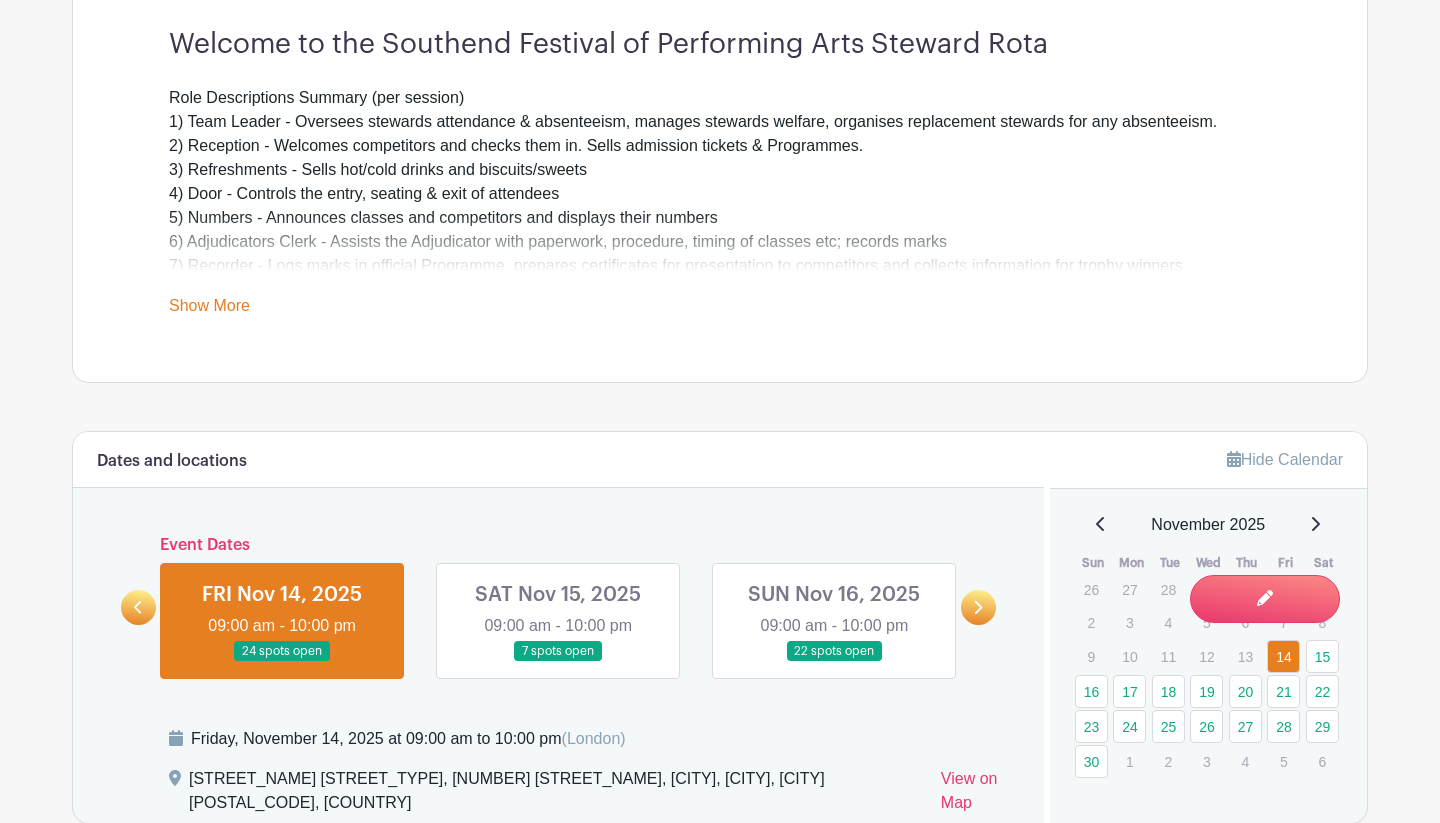 click on "Show More" at bounding box center [209, 309] 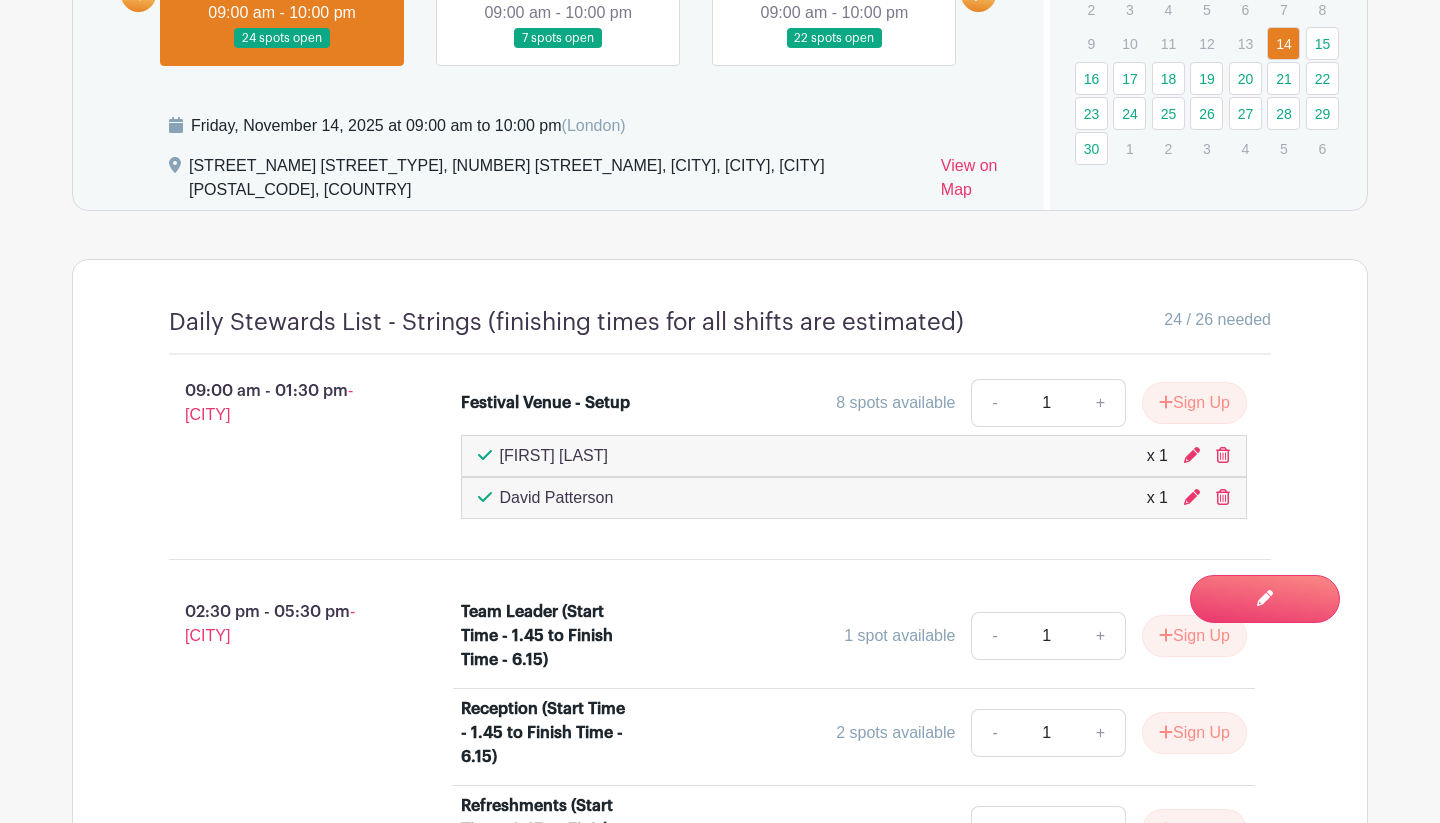 scroll, scrollTop: 1312, scrollLeft: 0, axis: vertical 